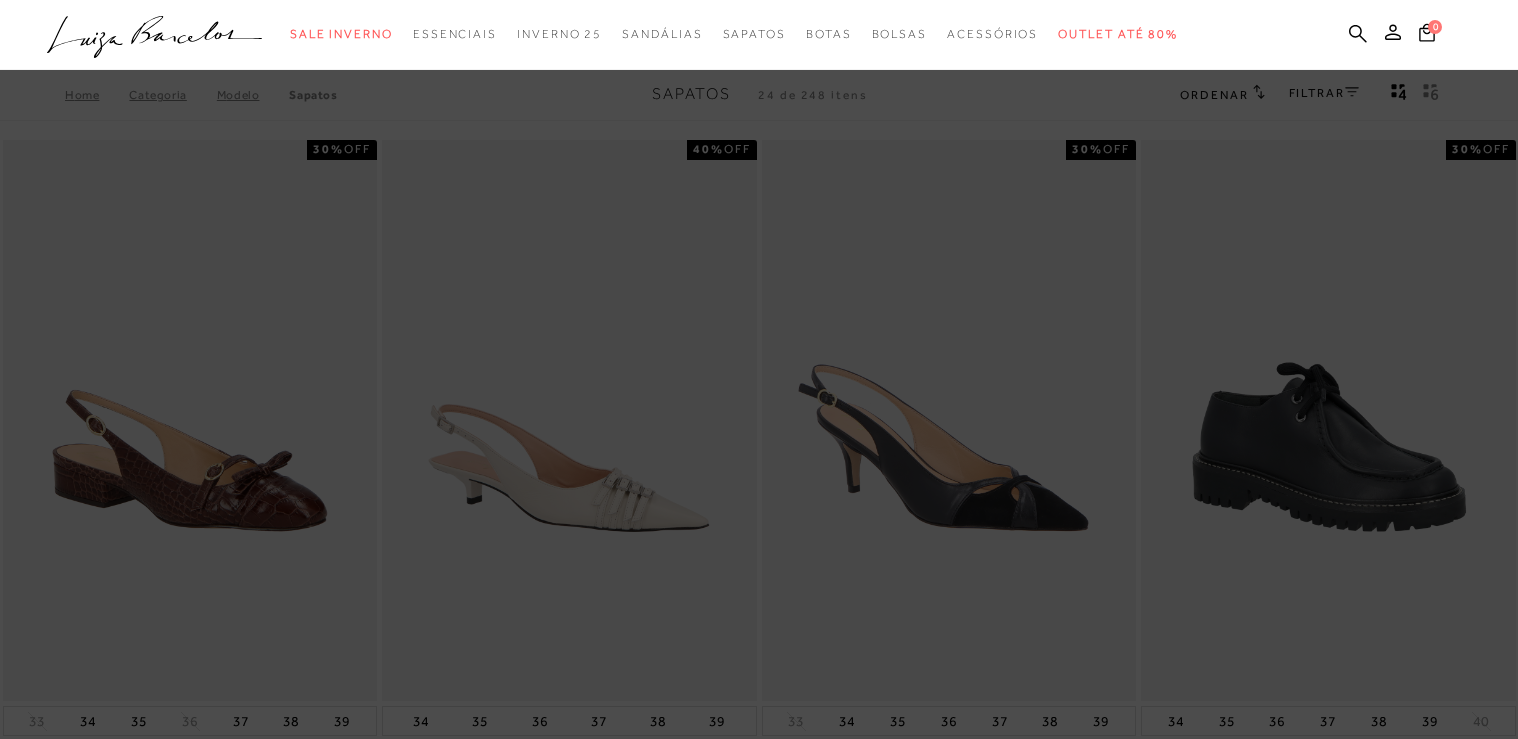 scroll, scrollTop: 800, scrollLeft: 0, axis: vertical 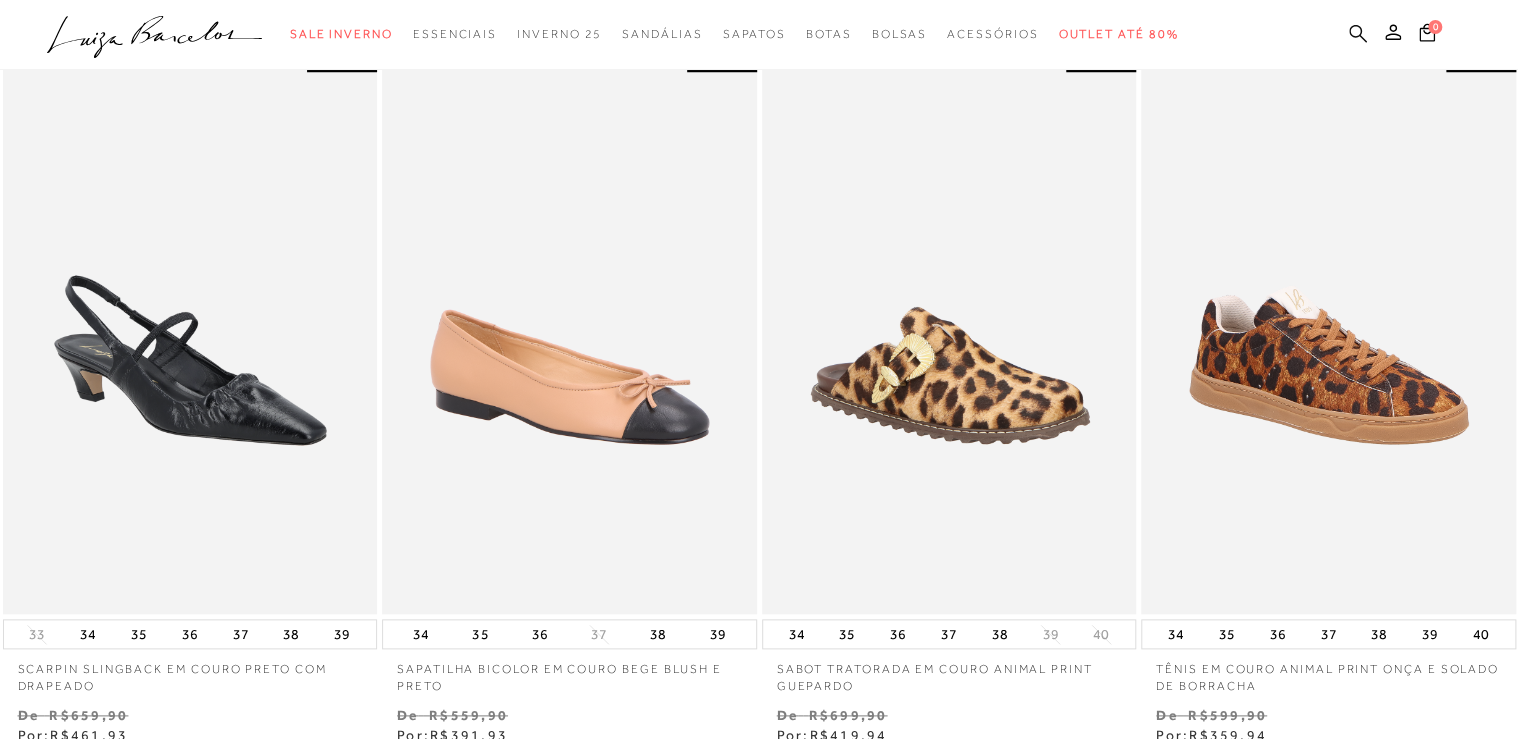 click 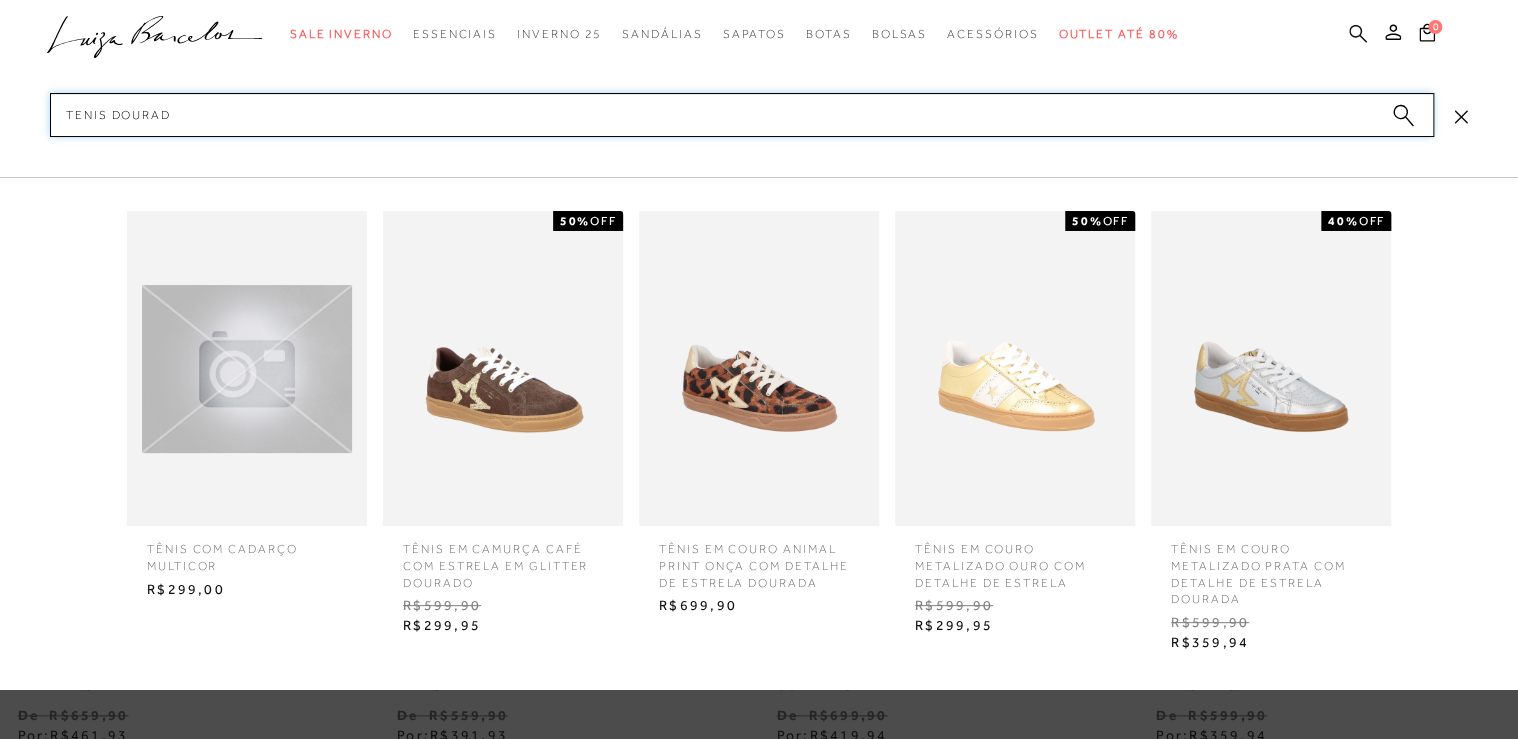 type on "TENIS DOURADO" 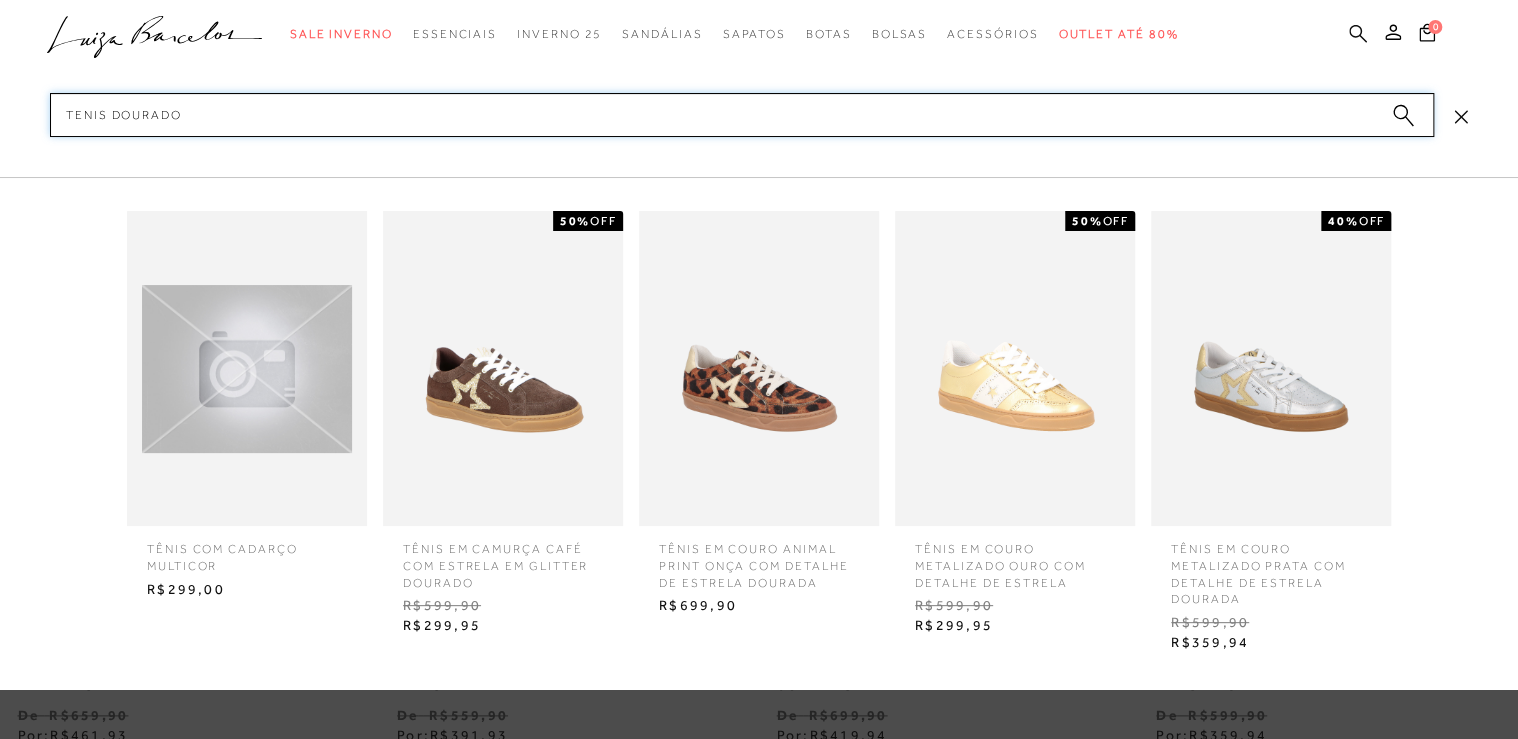 type 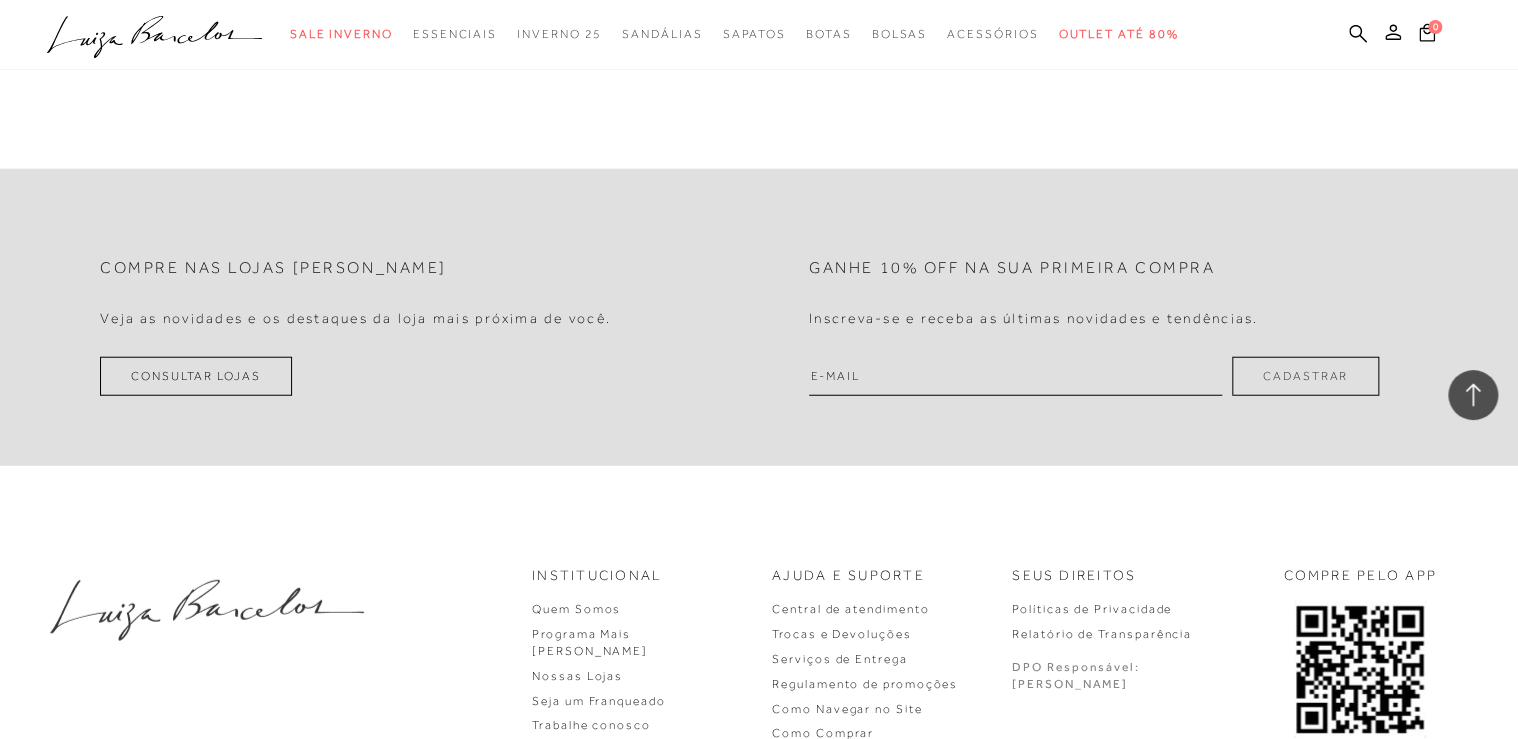 scroll, scrollTop: 2080, scrollLeft: 0, axis: vertical 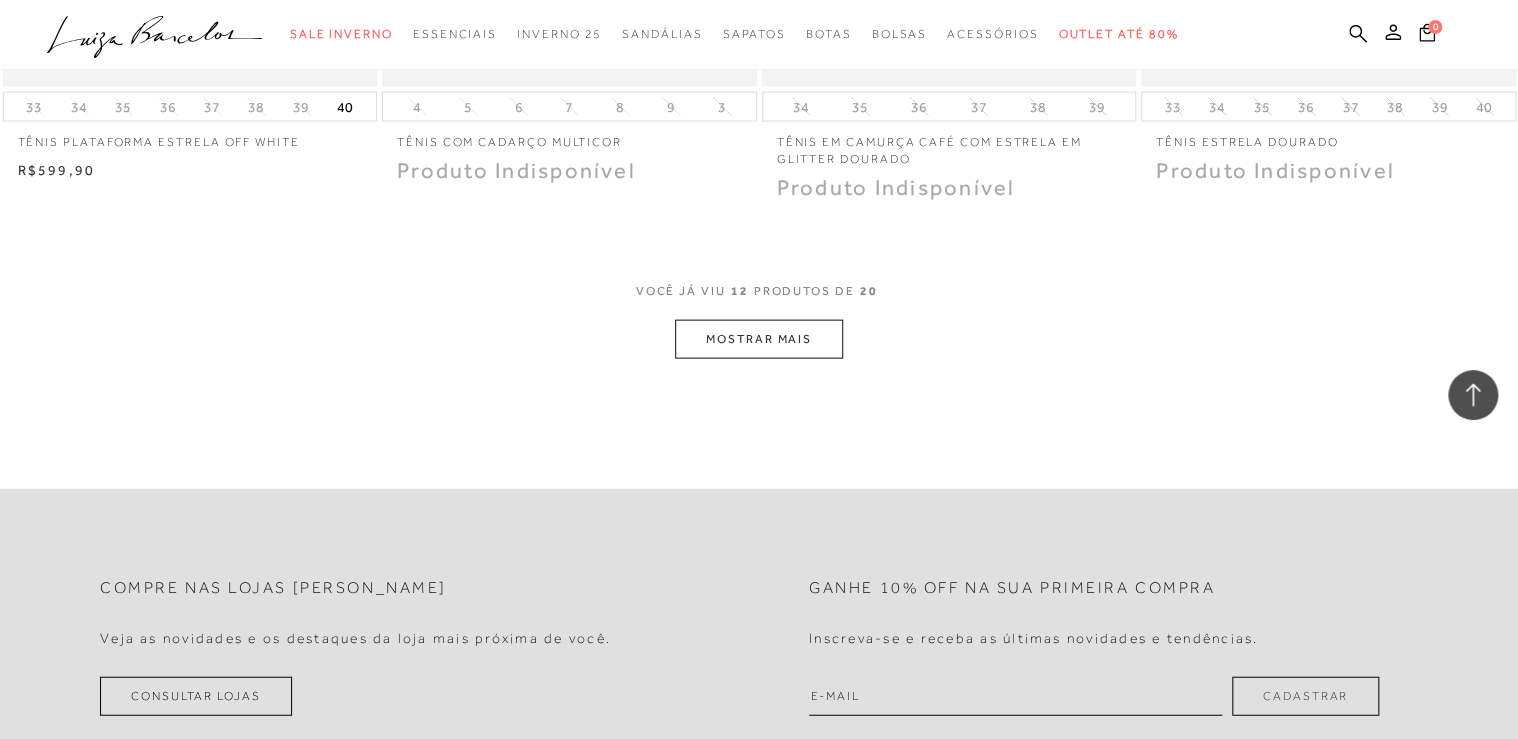 click on "Resultados da pesquisa
Mostrar Resultados para "TENIS DOURADO"
Resultados: 1 - 12 (de 20)
Opções de exibição
20
resultados encontrados para "TENIS DOURADO"
Ordenar Padrão 0" at bounding box center (759, -820) 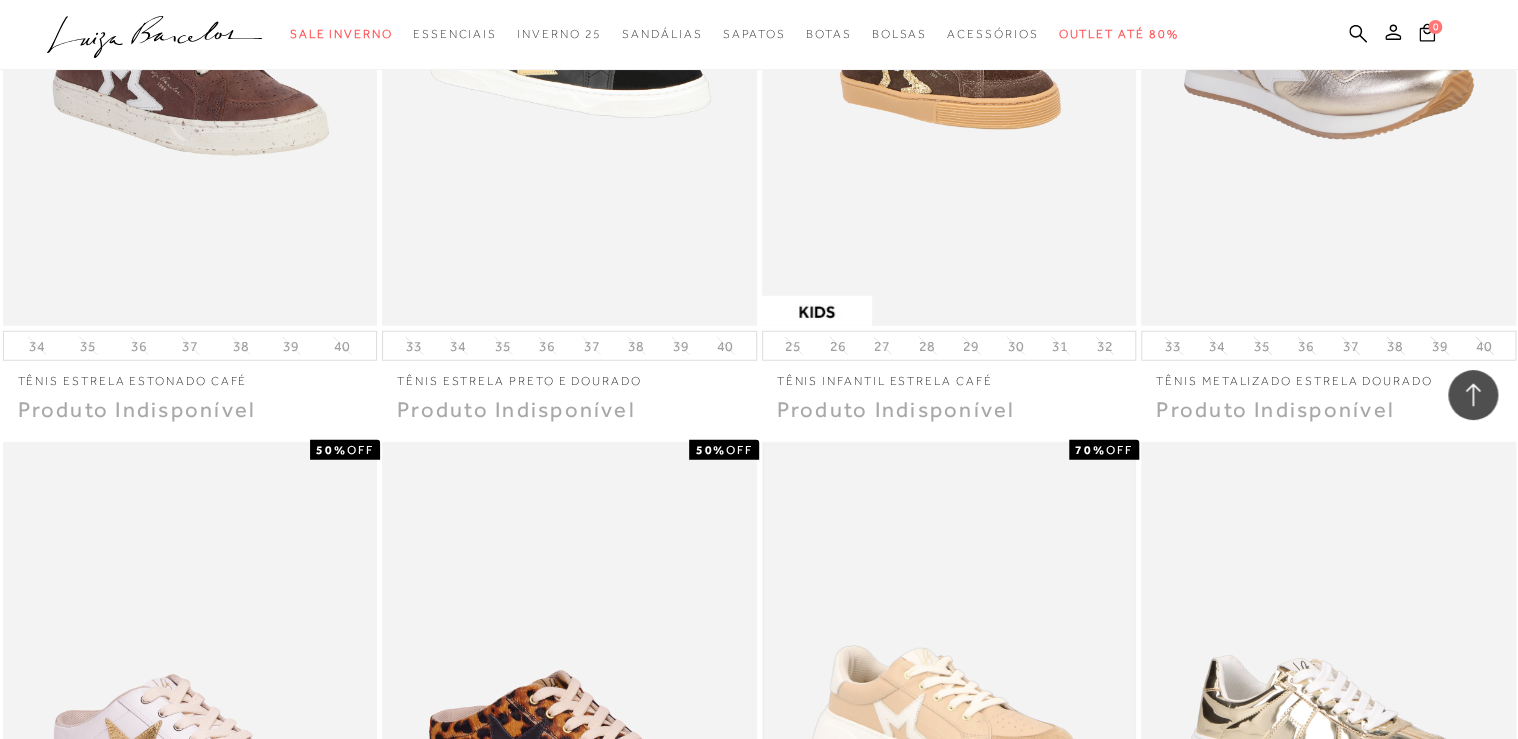 scroll, scrollTop: 3183, scrollLeft: 0, axis: vertical 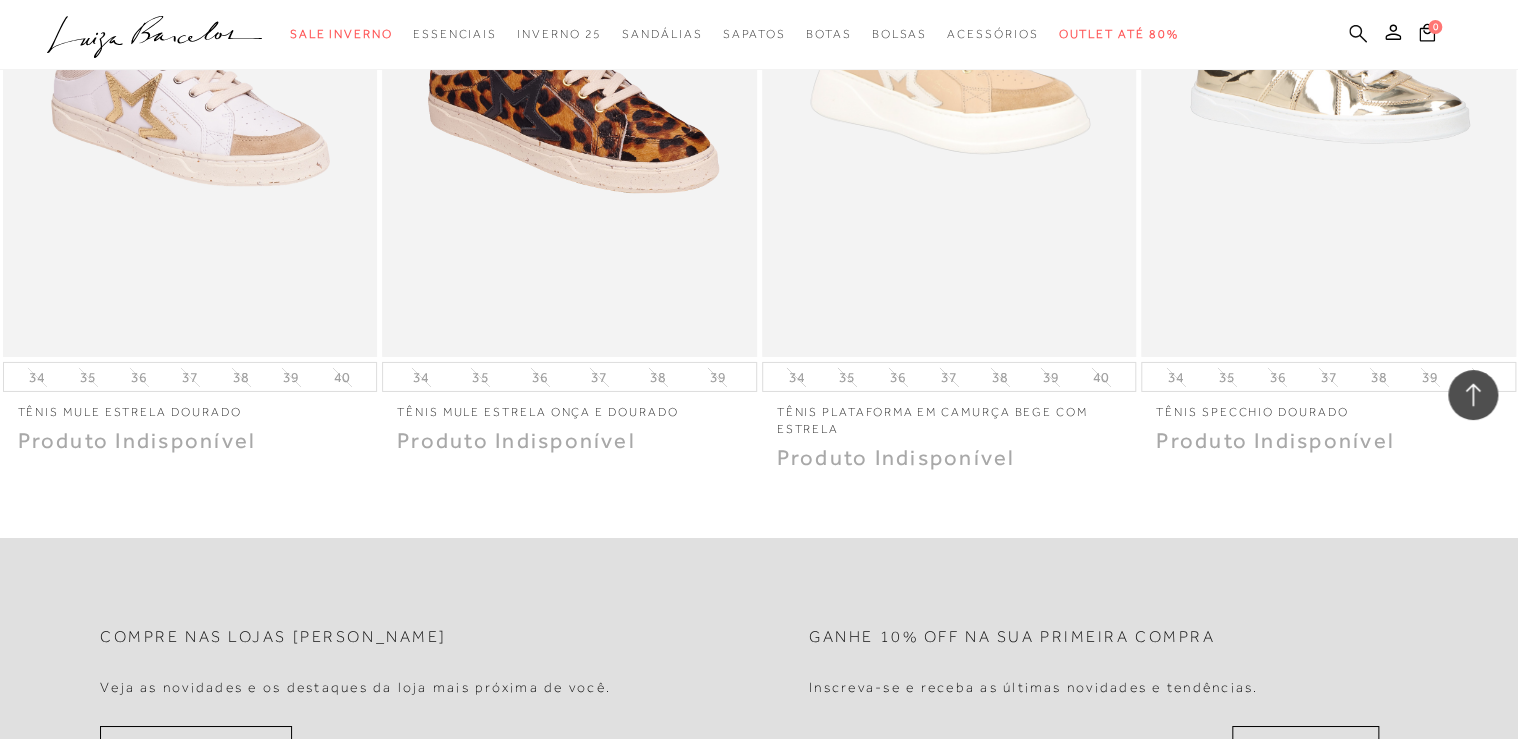 click 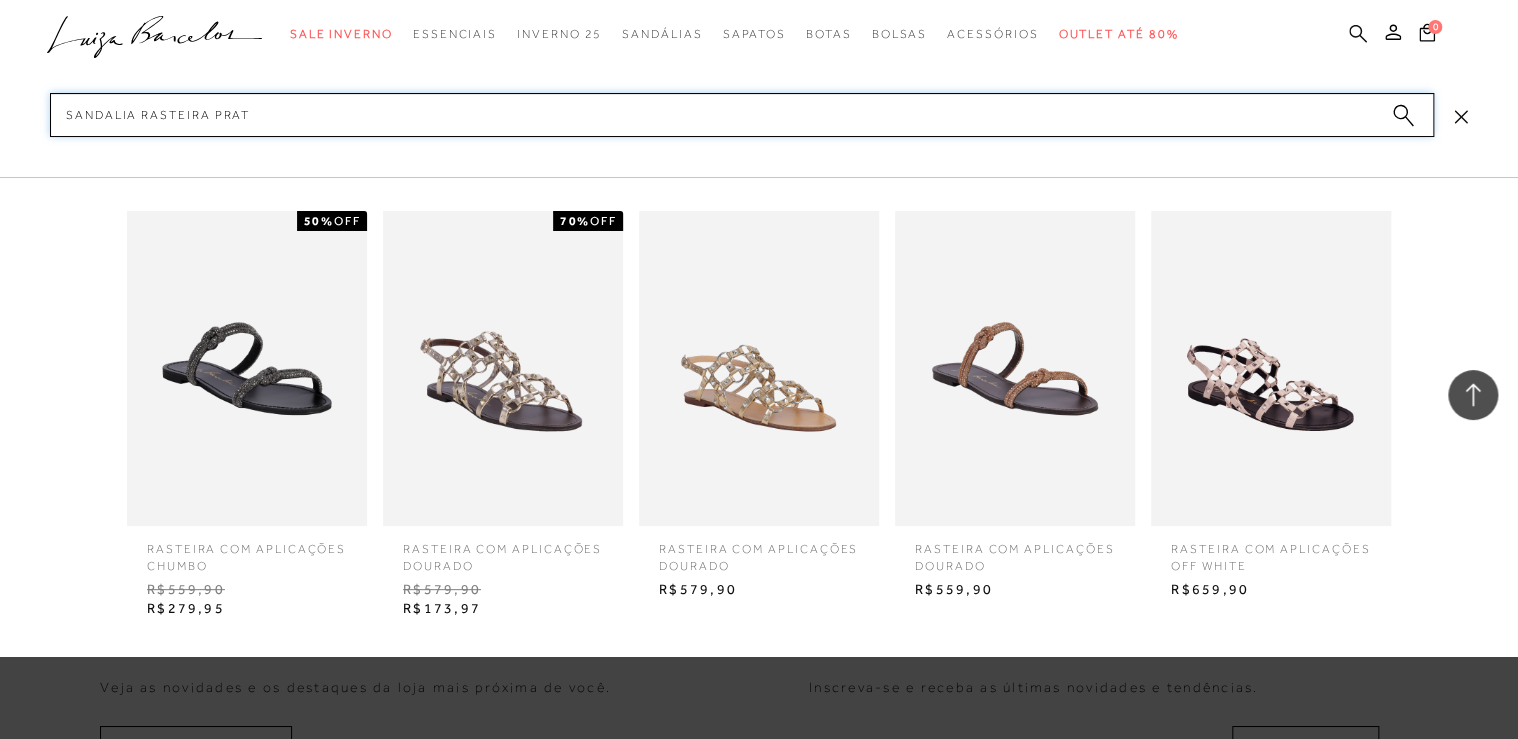 type on "SANDALIA RASTEIRA PRATA" 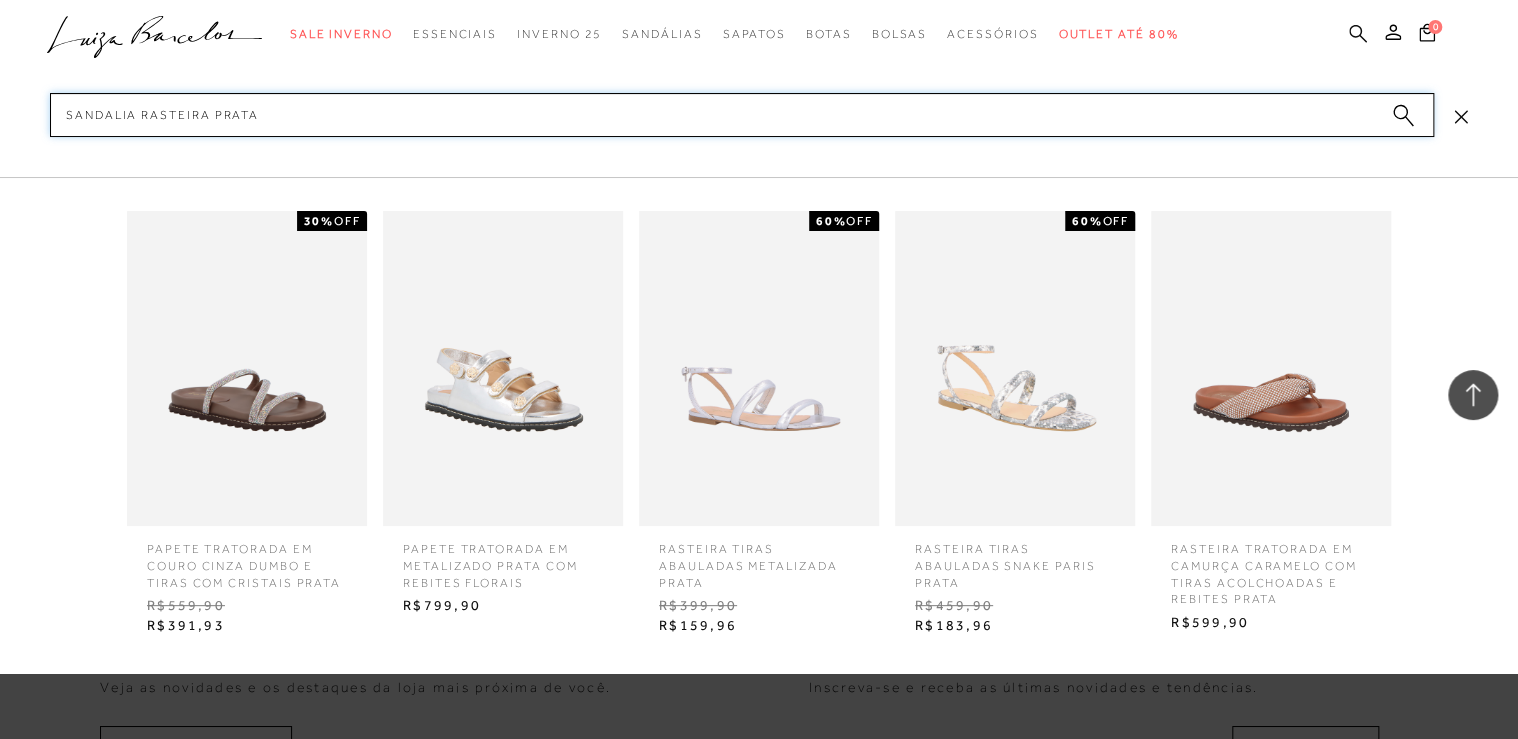 type 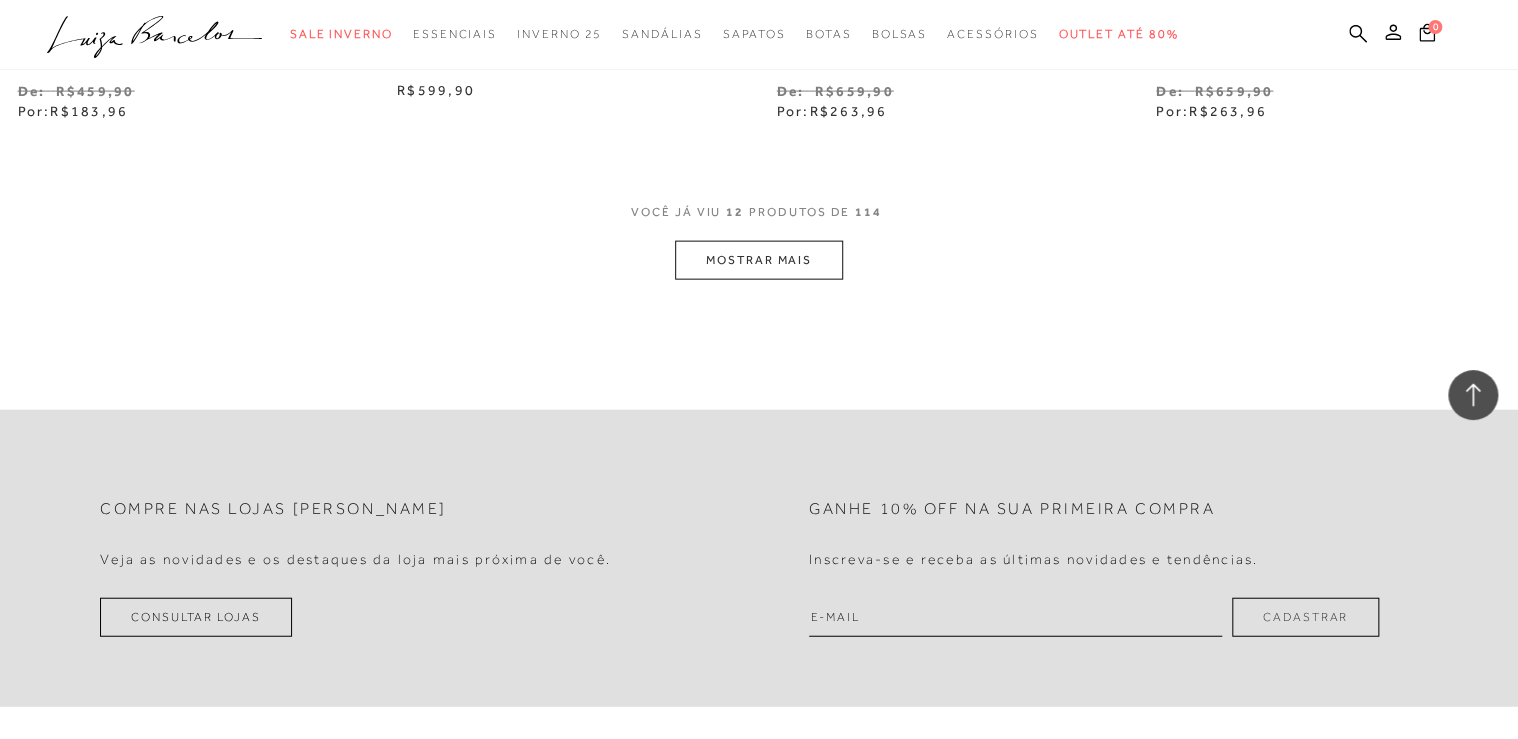 scroll, scrollTop: 2160, scrollLeft: 0, axis: vertical 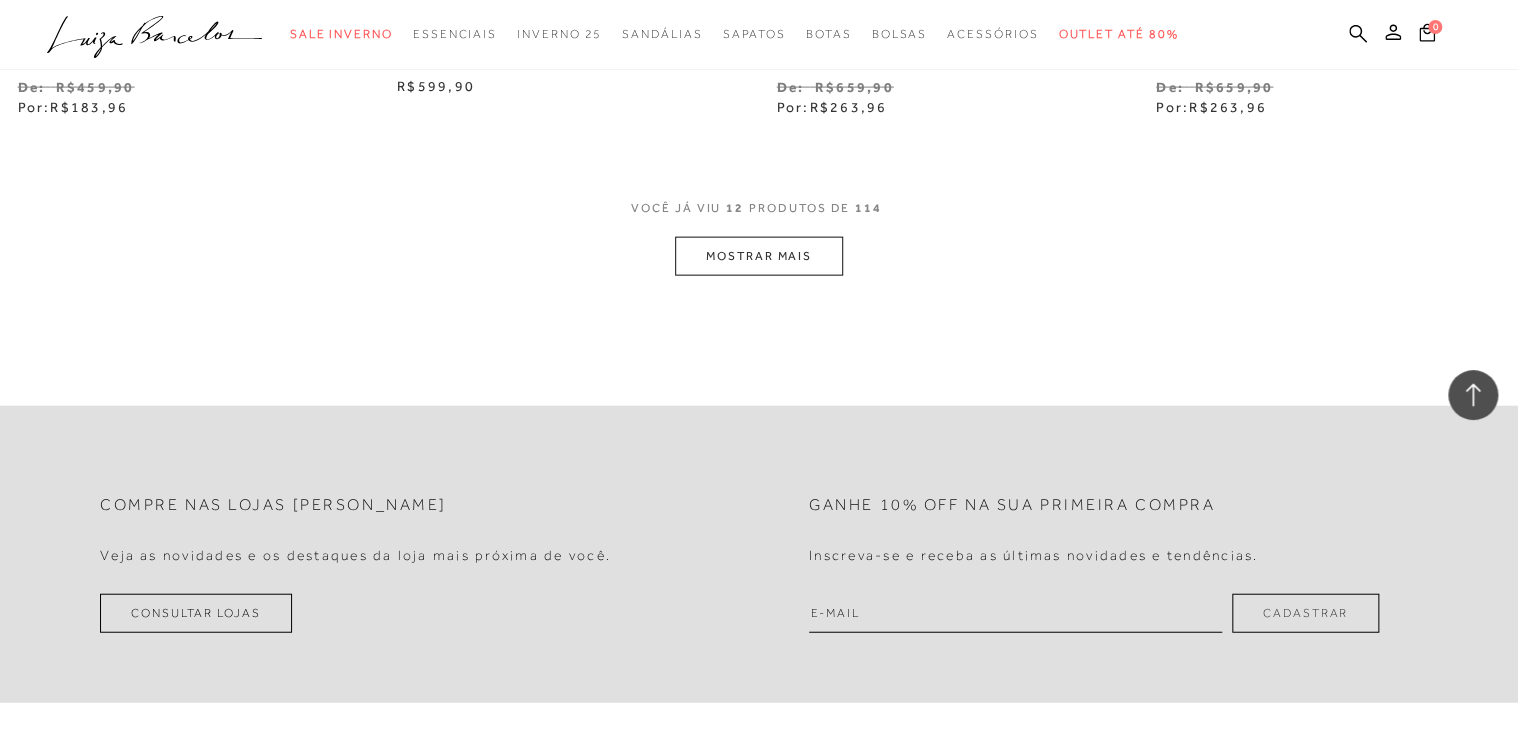click on "MOSTRAR MAIS" at bounding box center (759, 256) 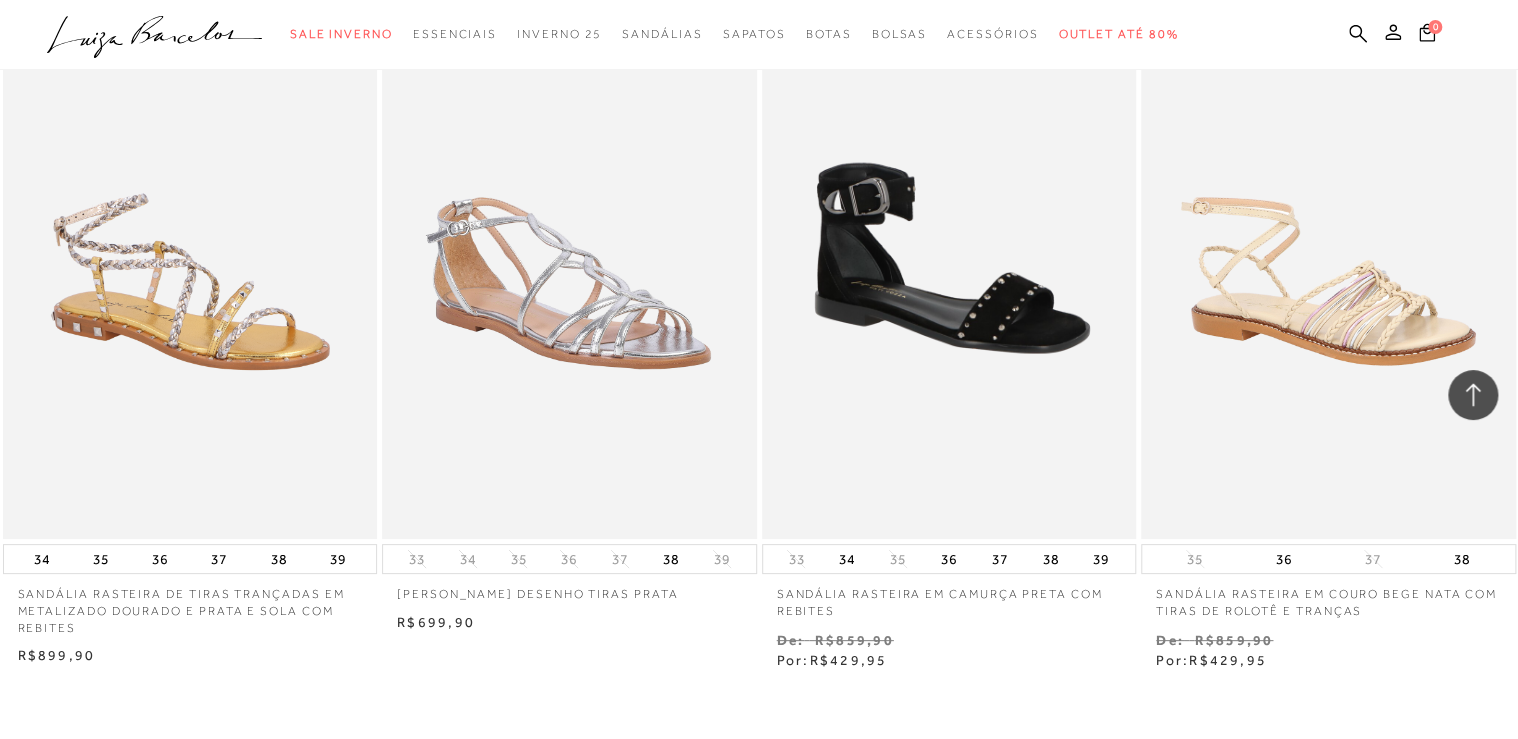 scroll, scrollTop: 4000, scrollLeft: 0, axis: vertical 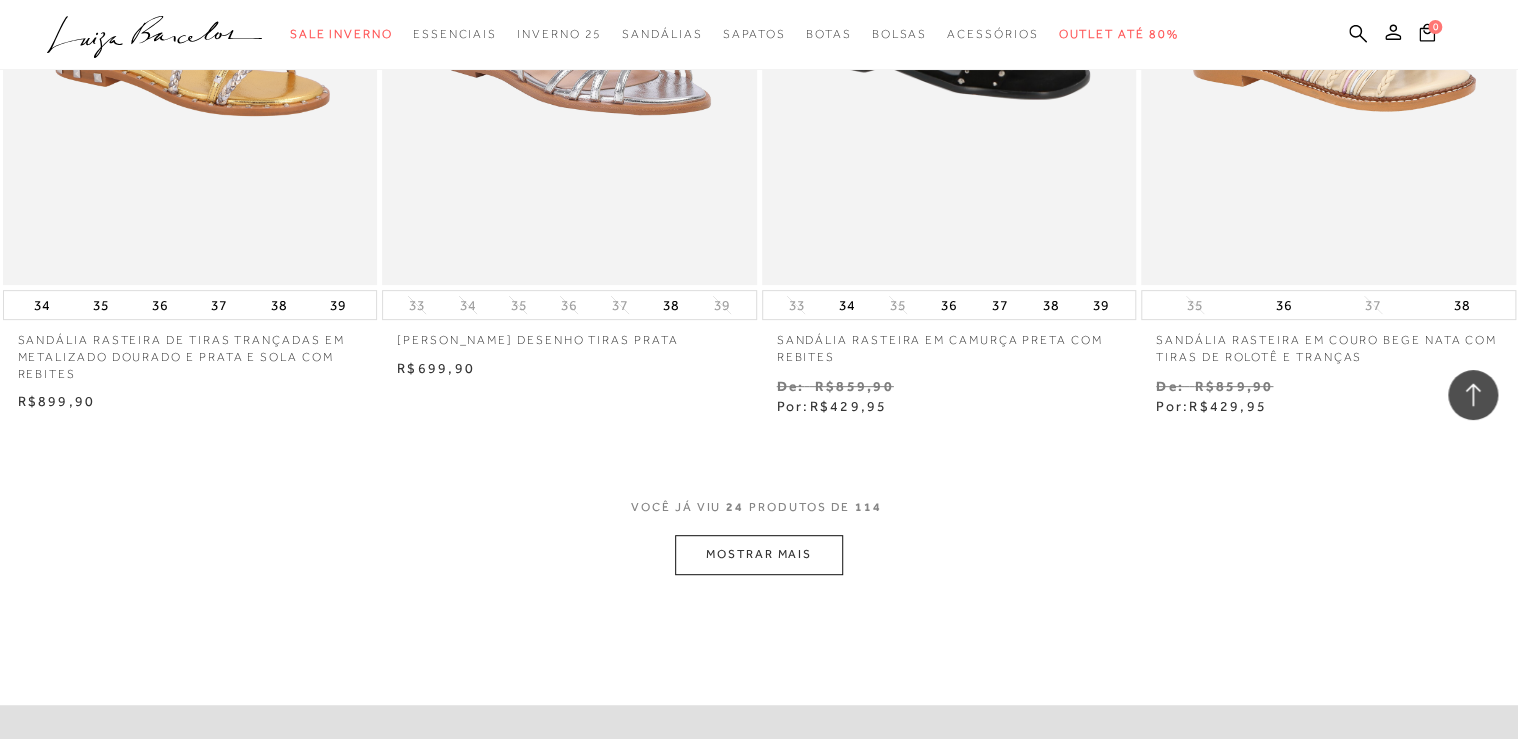 click on "MOSTRAR MAIS" at bounding box center [759, 554] 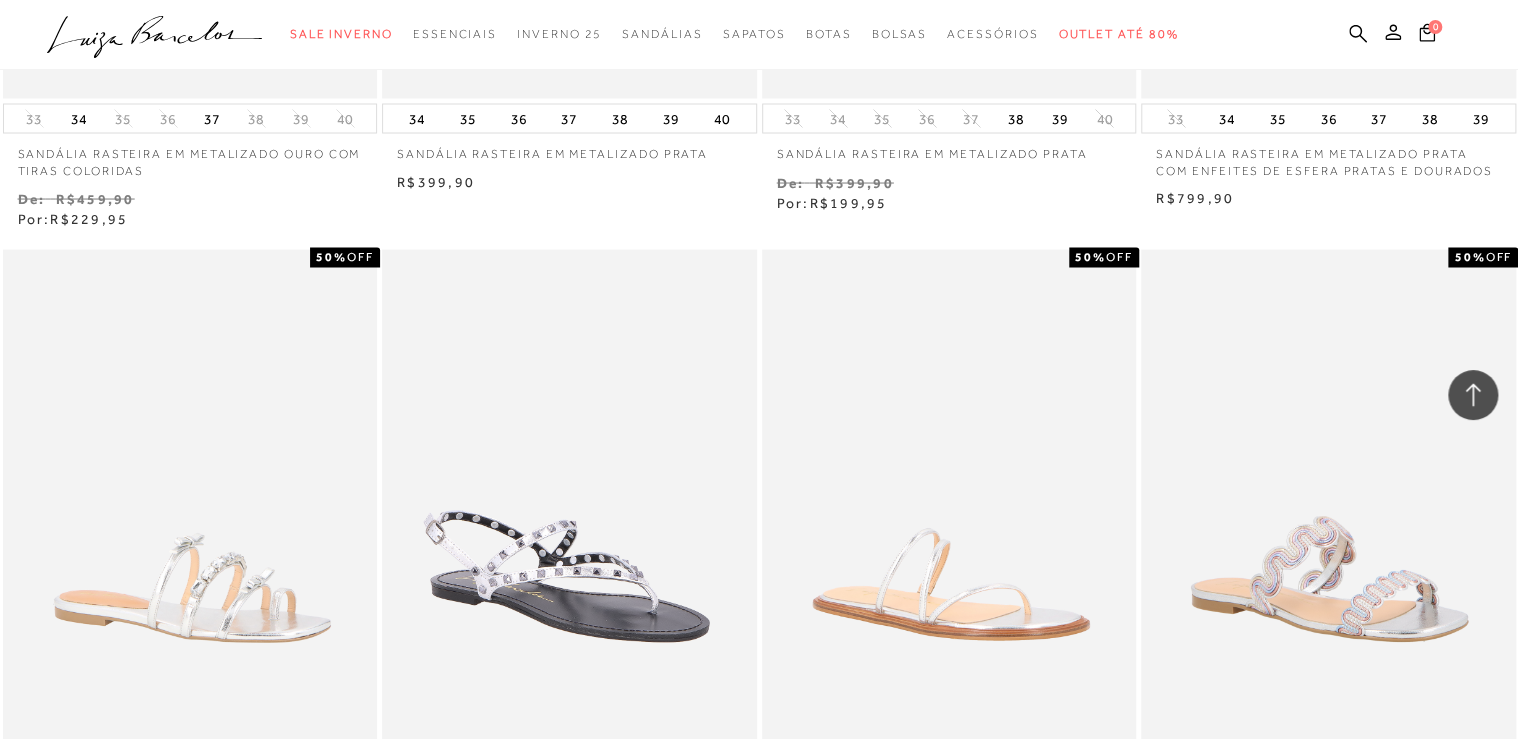 scroll, scrollTop: 5760, scrollLeft: 0, axis: vertical 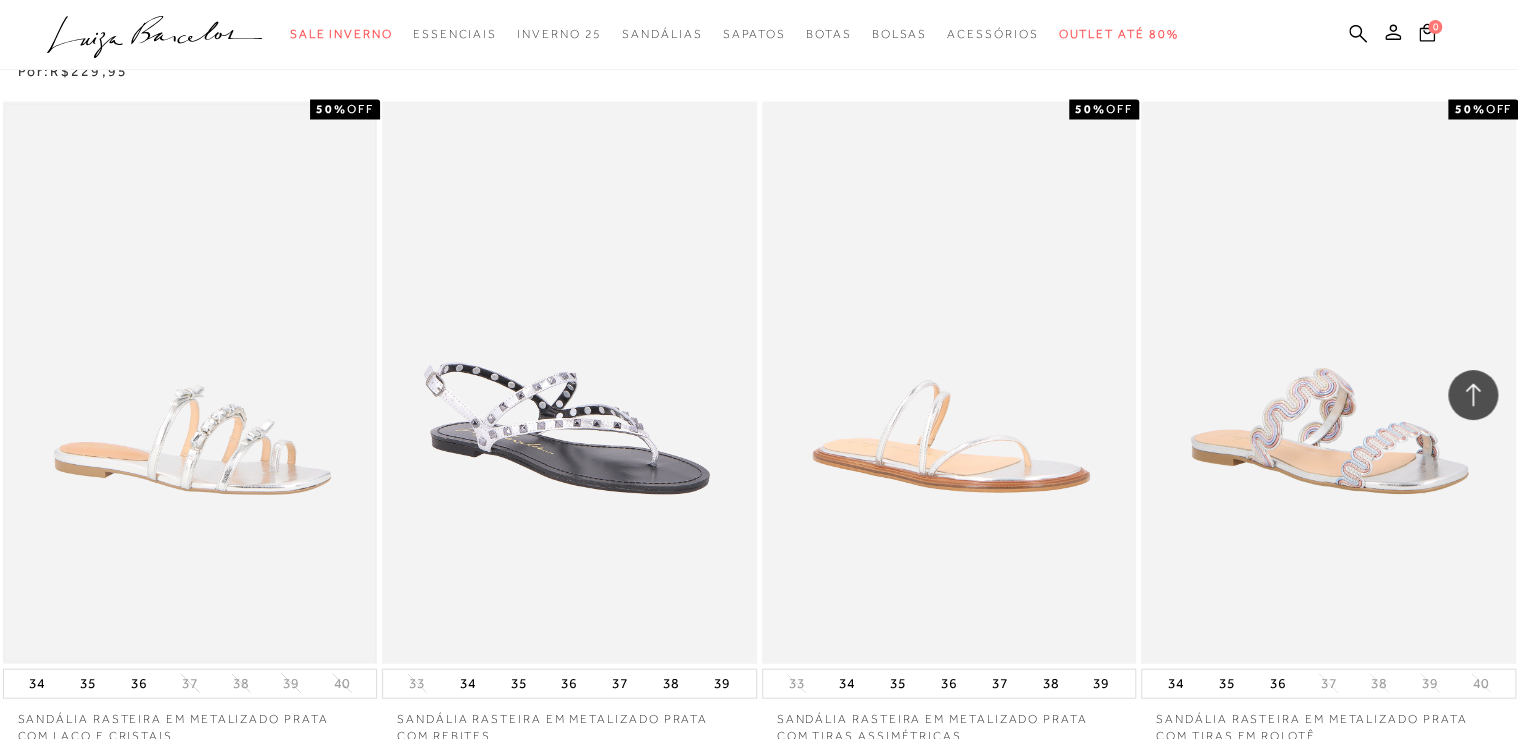 click at bounding box center [190, 383] 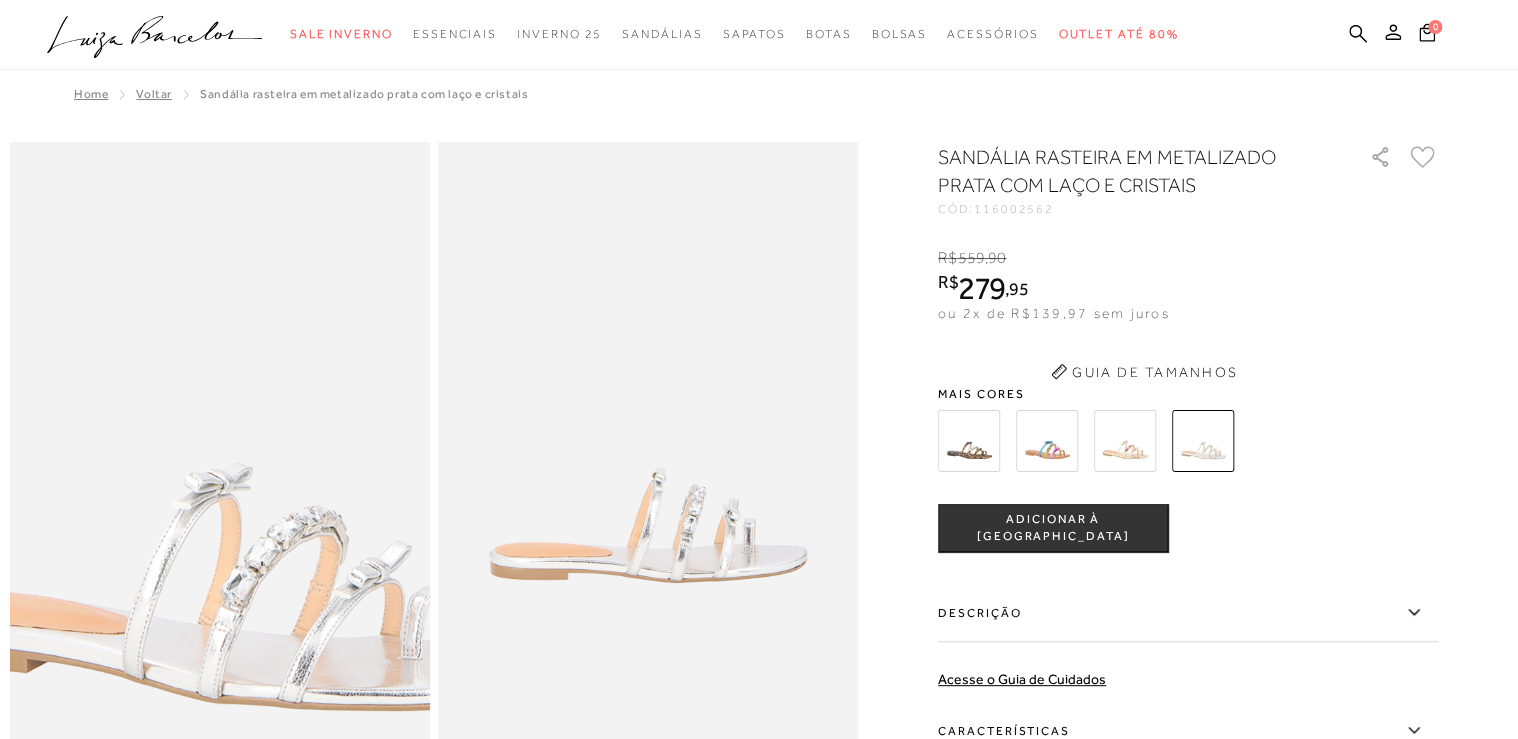 scroll, scrollTop: 0, scrollLeft: 0, axis: both 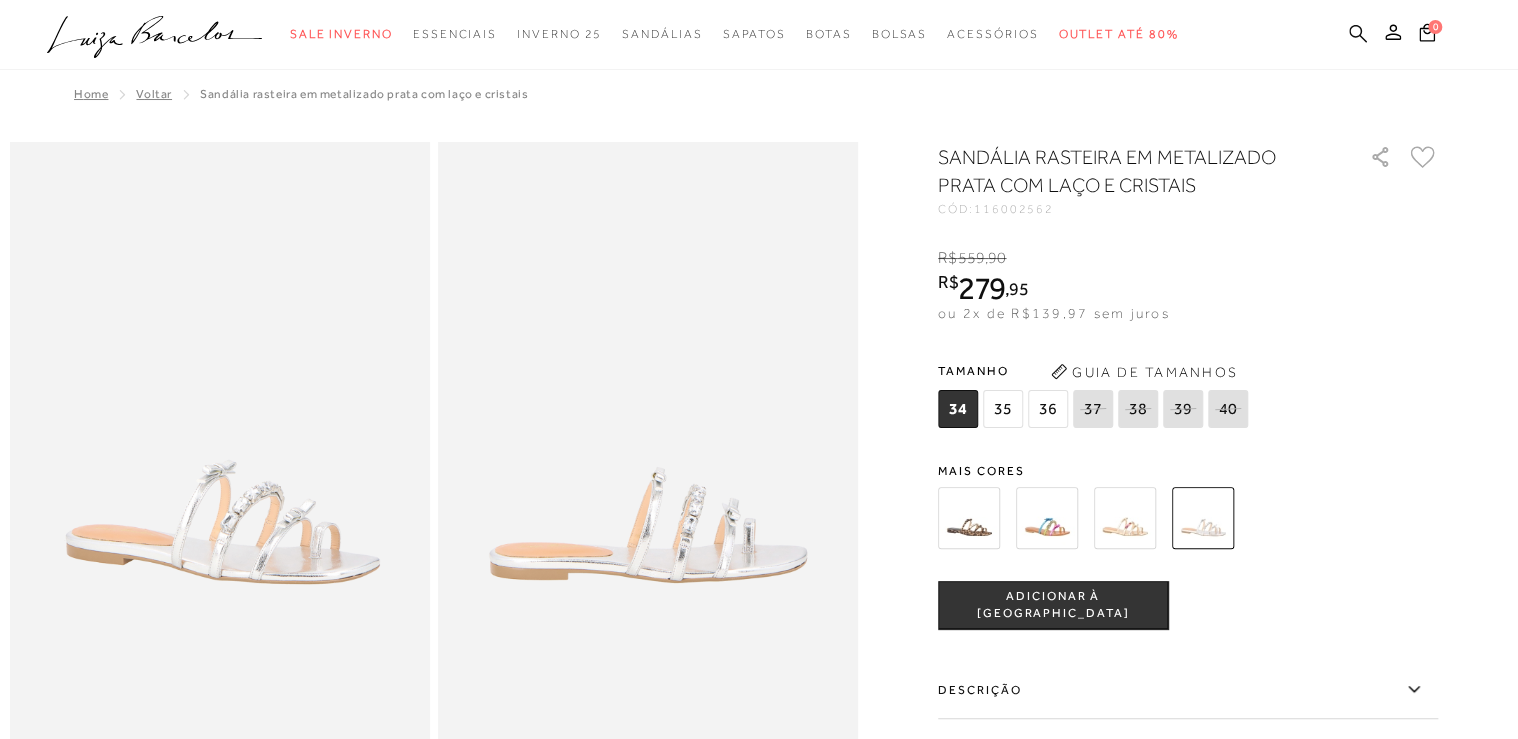 click 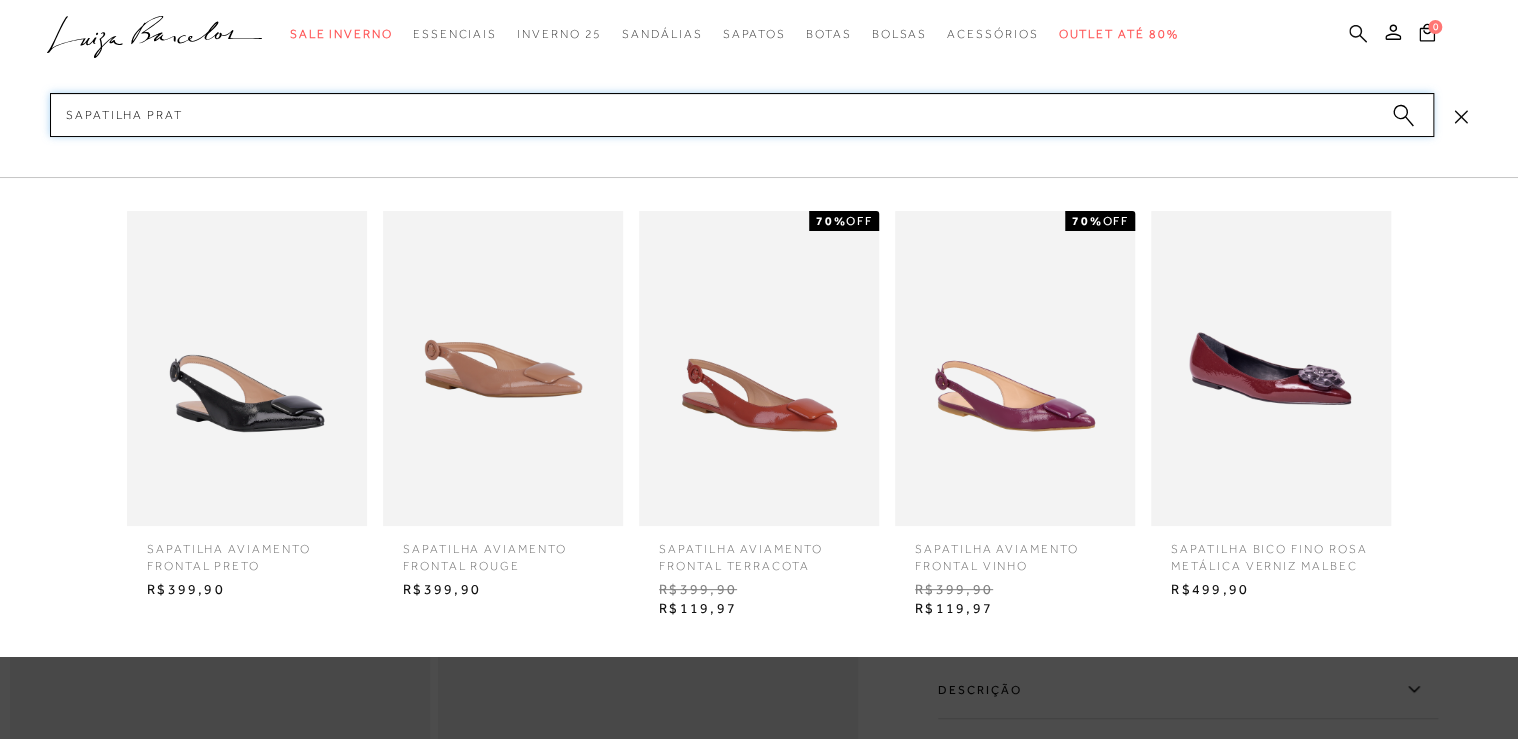 type on "SAPATILHA PRATA" 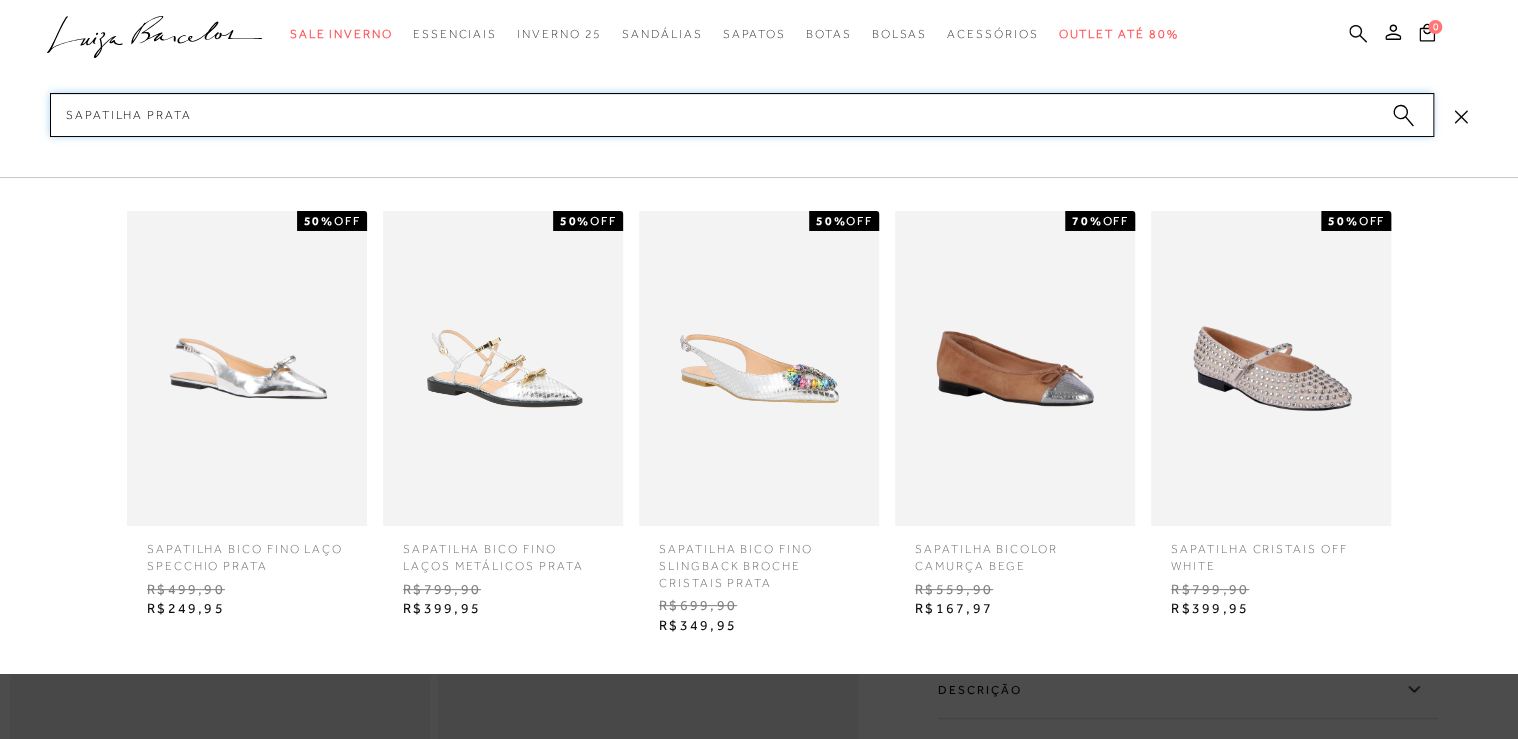 type 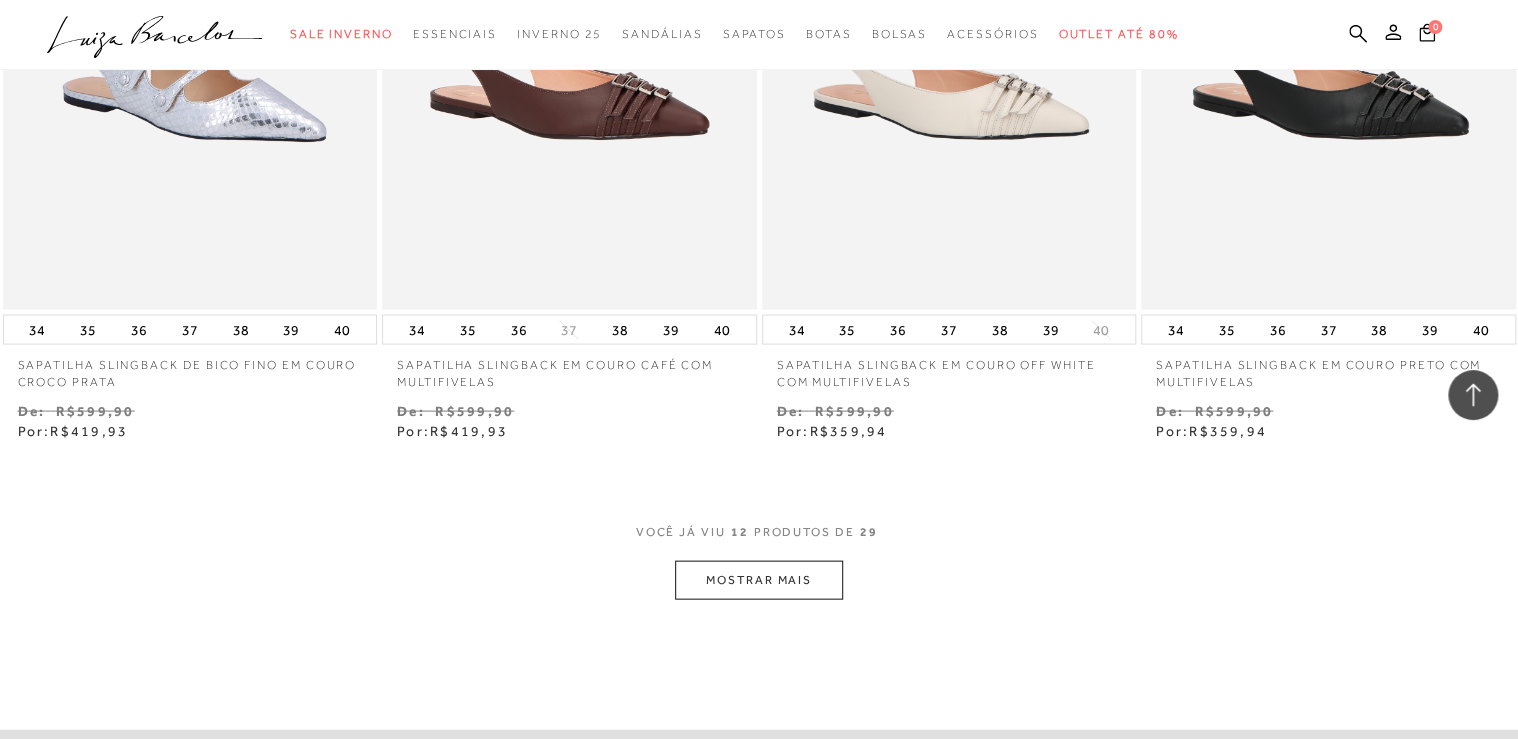 scroll, scrollTop: 1920, scrollLeft: 0, axis: vertical 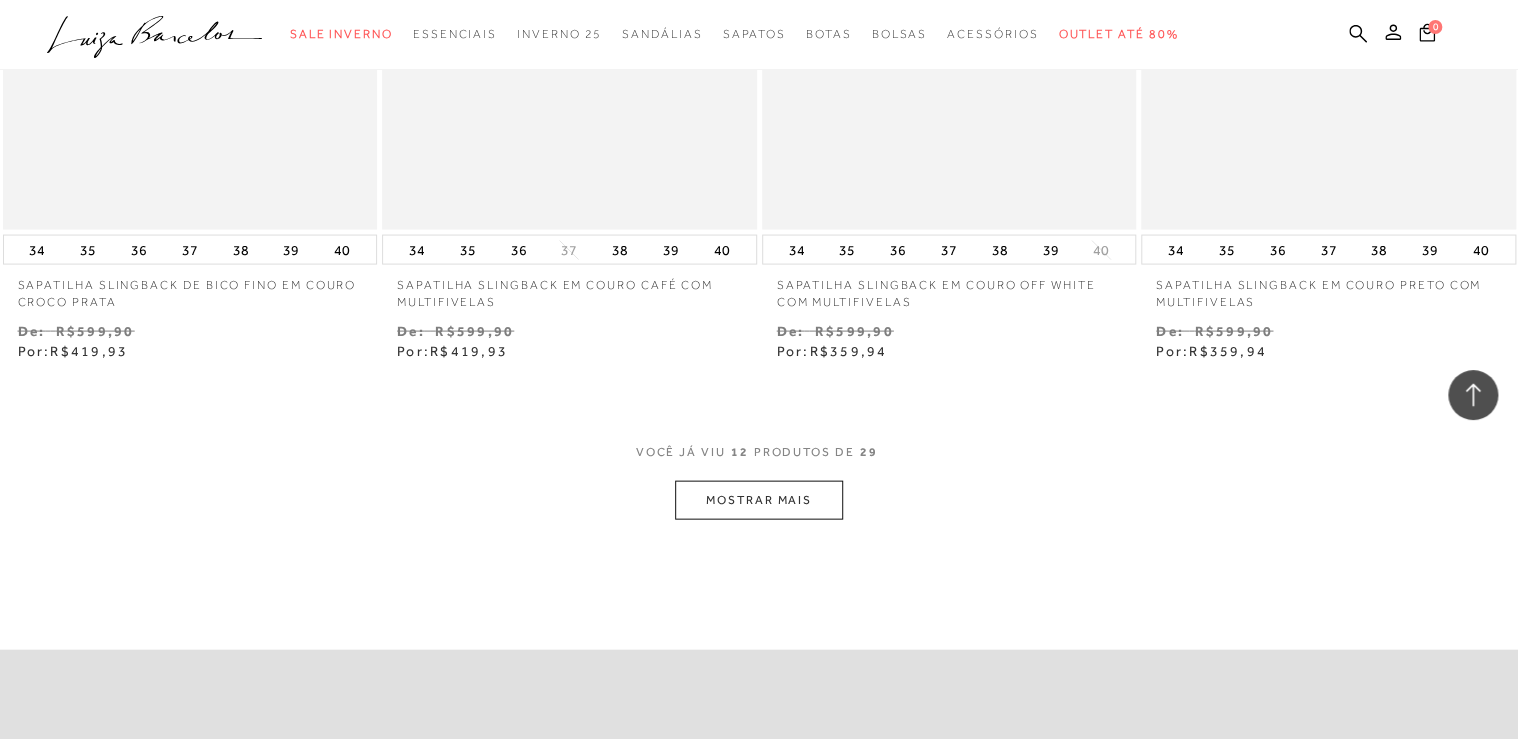 click on "MOSTRAR MAIS" at bounding box center (759, 500) 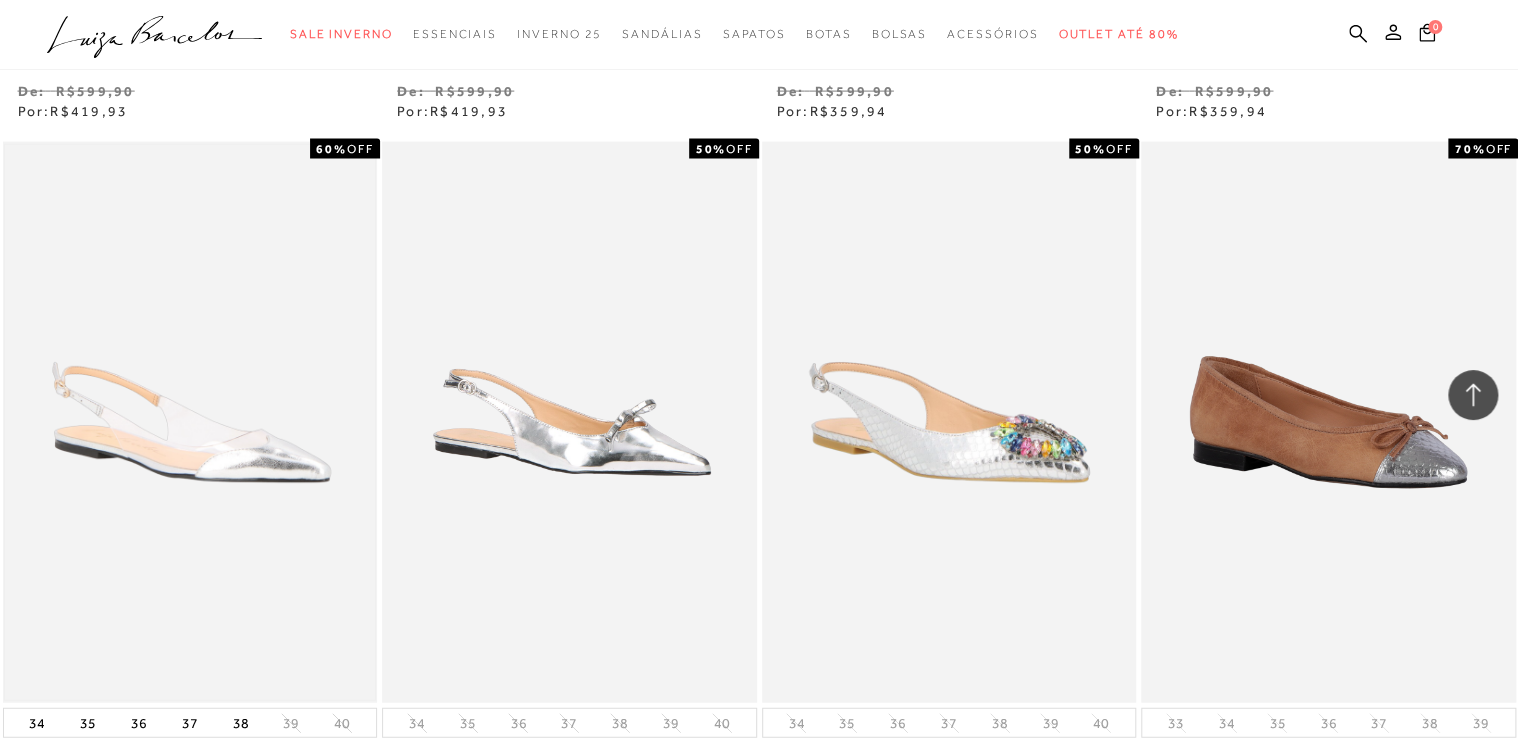 click at bounding box center (190, 423) 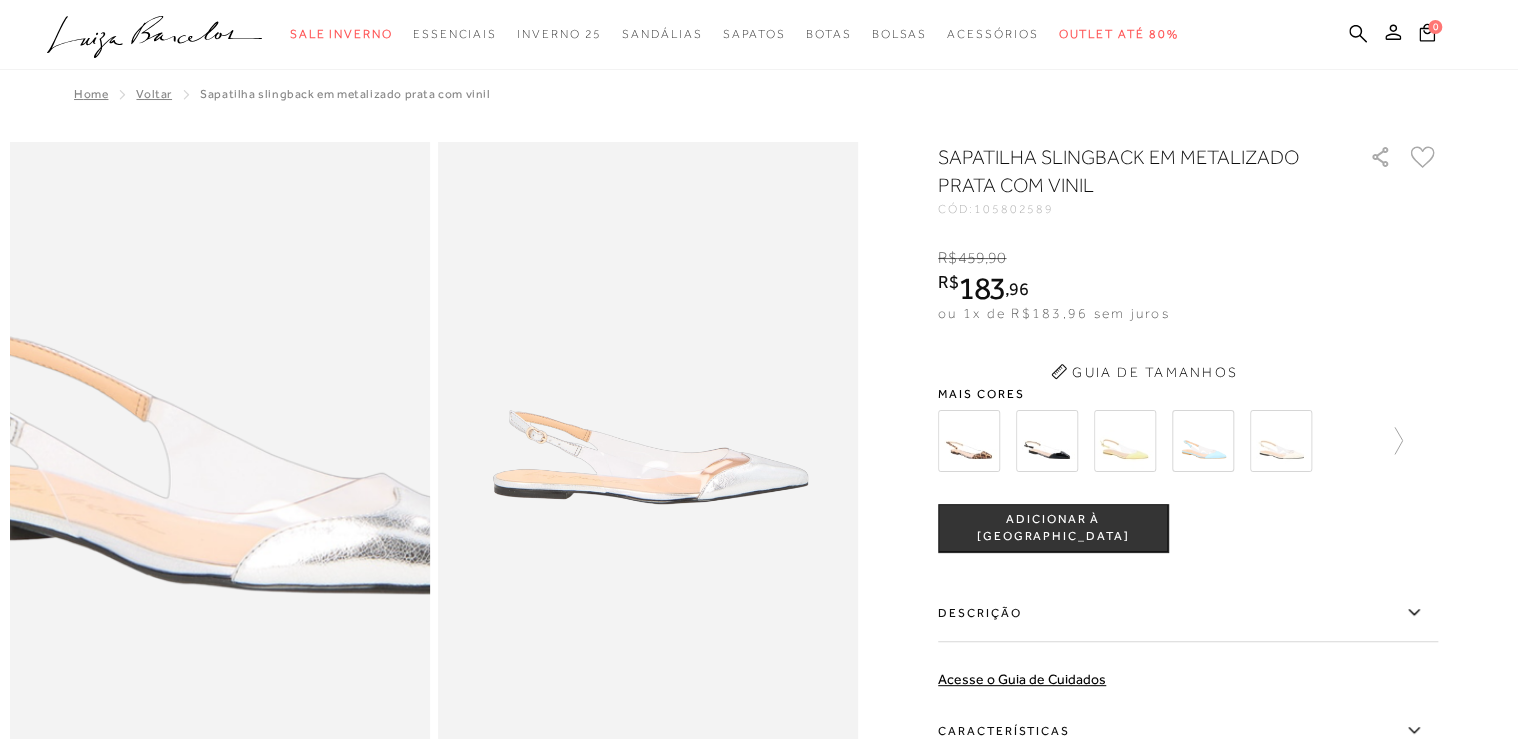 scroll, scrollTop: 0, scrollLeft: 0, axis: both 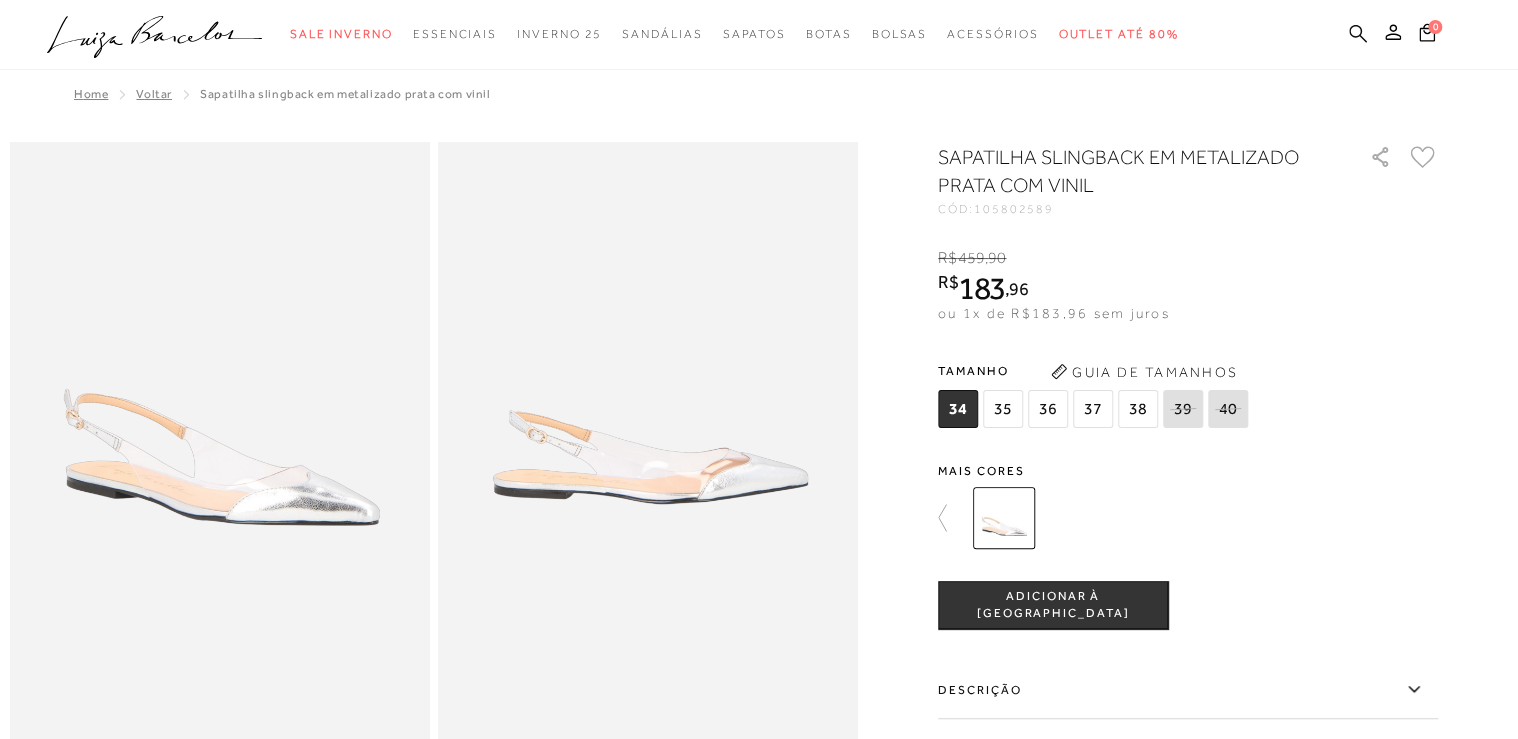 click 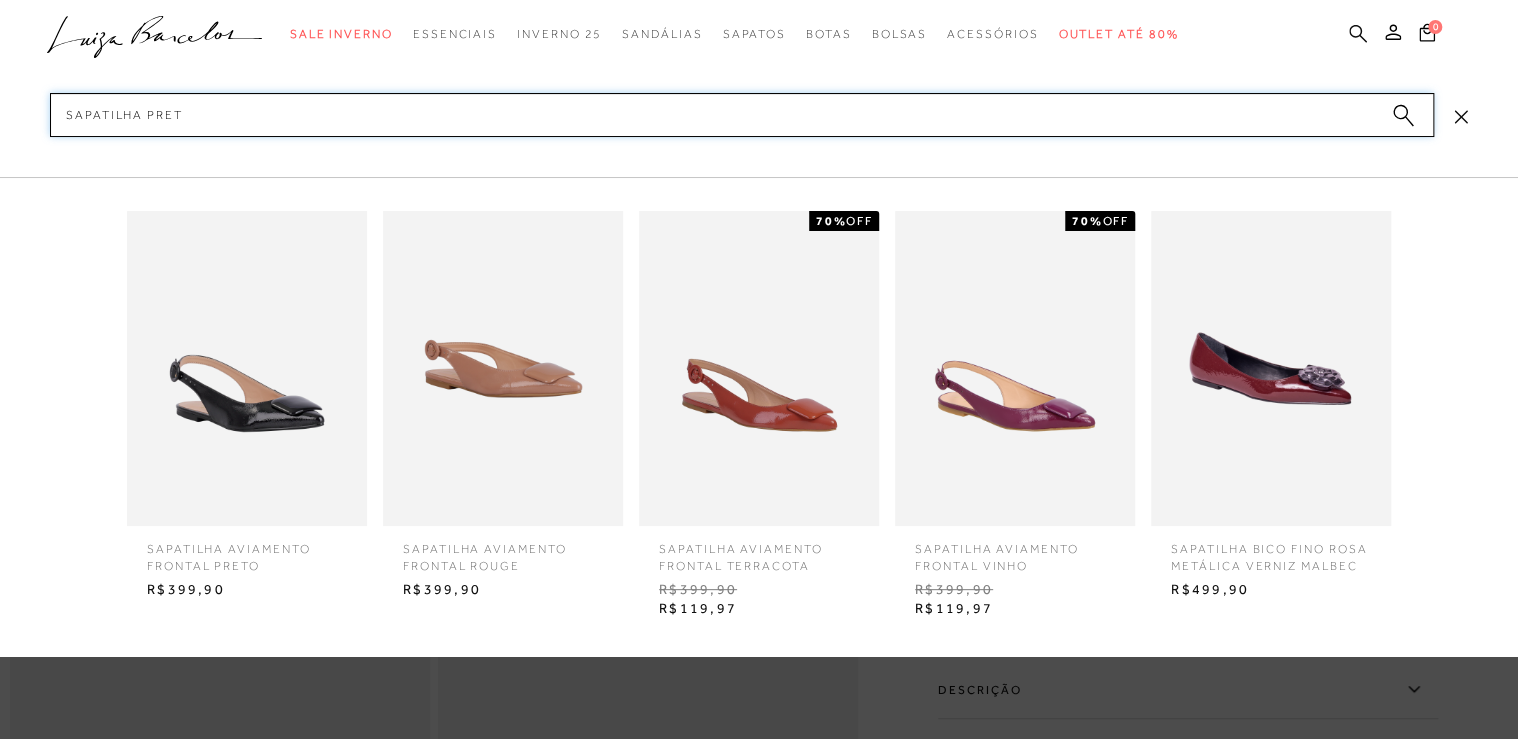 type on "SAPATILHA PRETA" 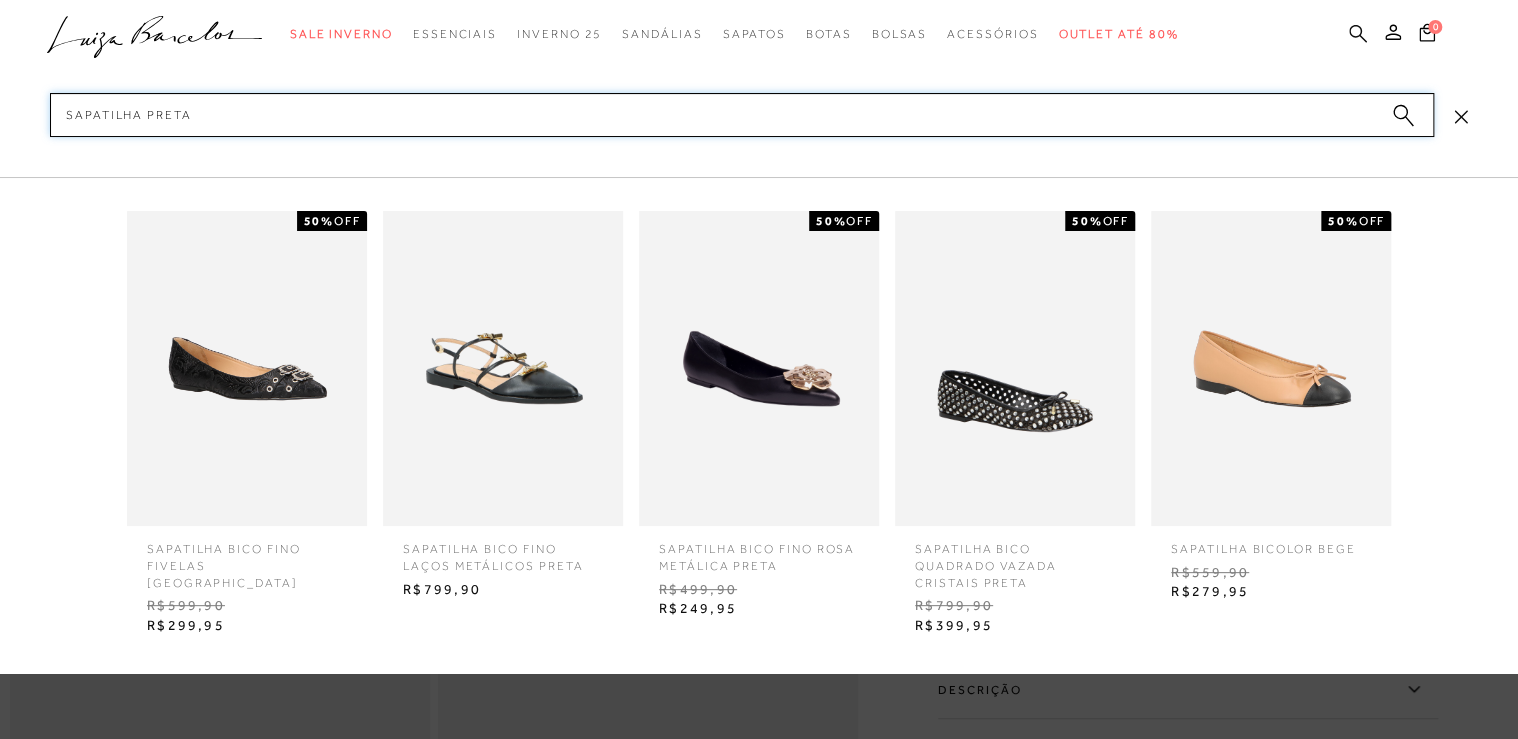 type 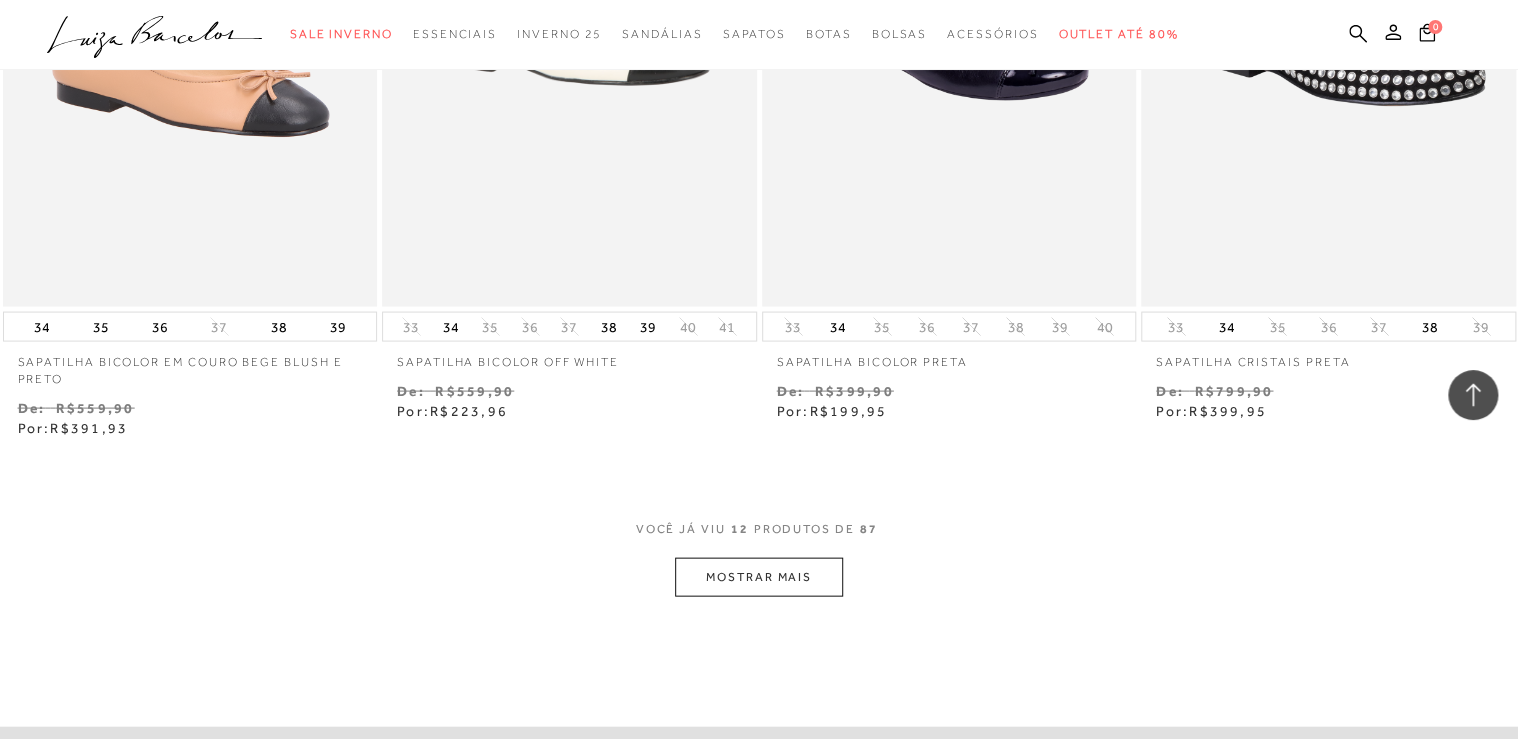 scroll, scrollTop: 2080, scrollLeft: 0, axis: vertical 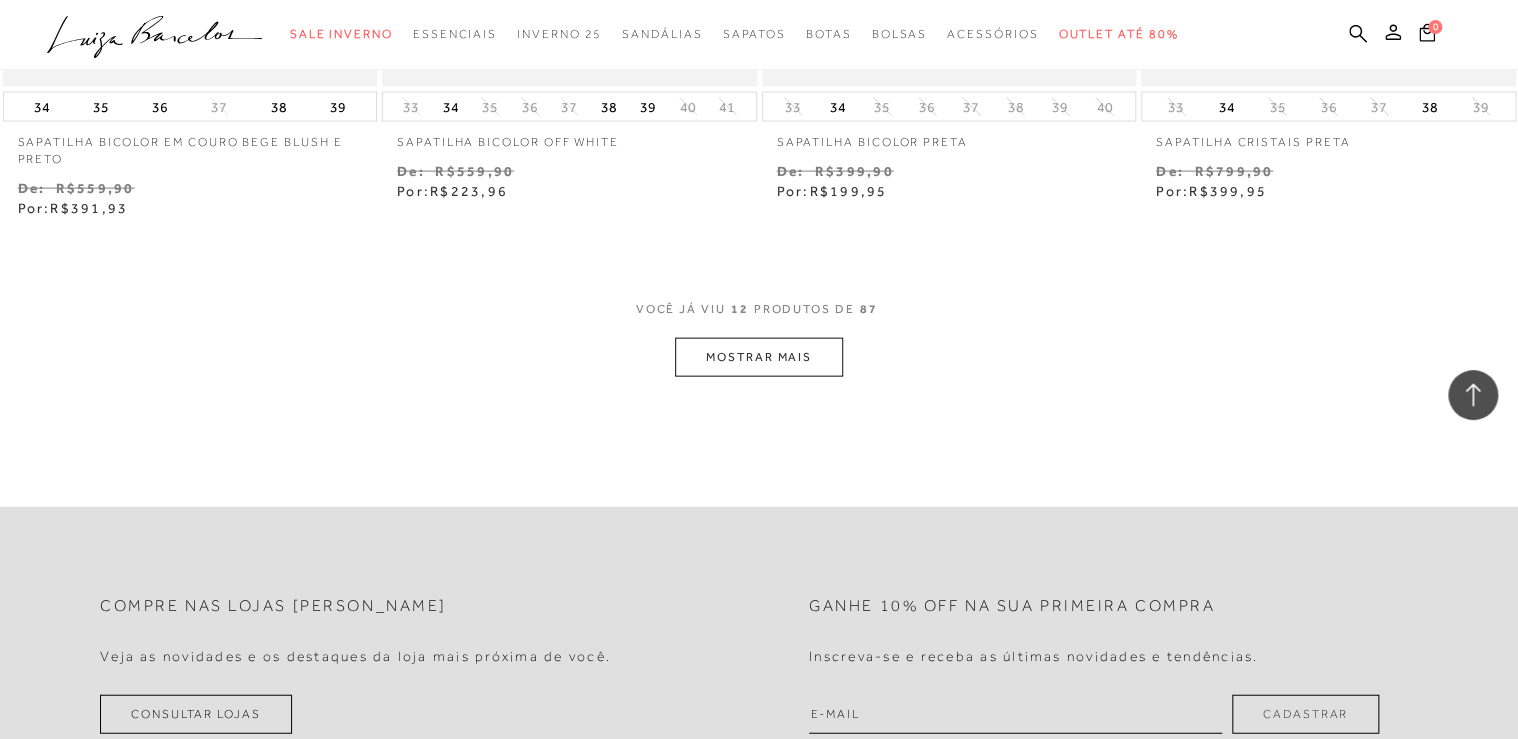 click on "MOSTRAR MAIS" at bounding box center (759, 357) 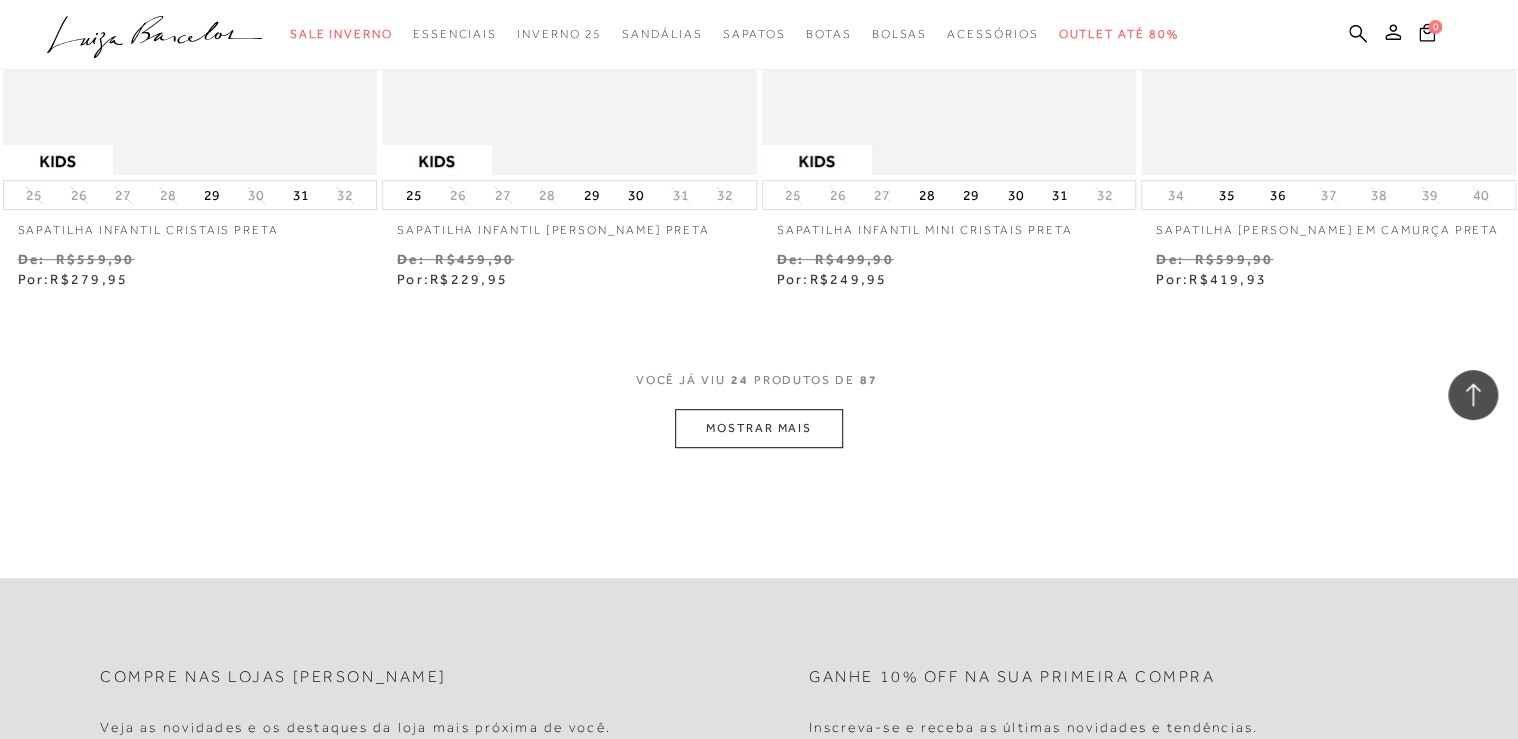 scroll, scrollTop: 4160, scrollLeft: 0, axis: vertical 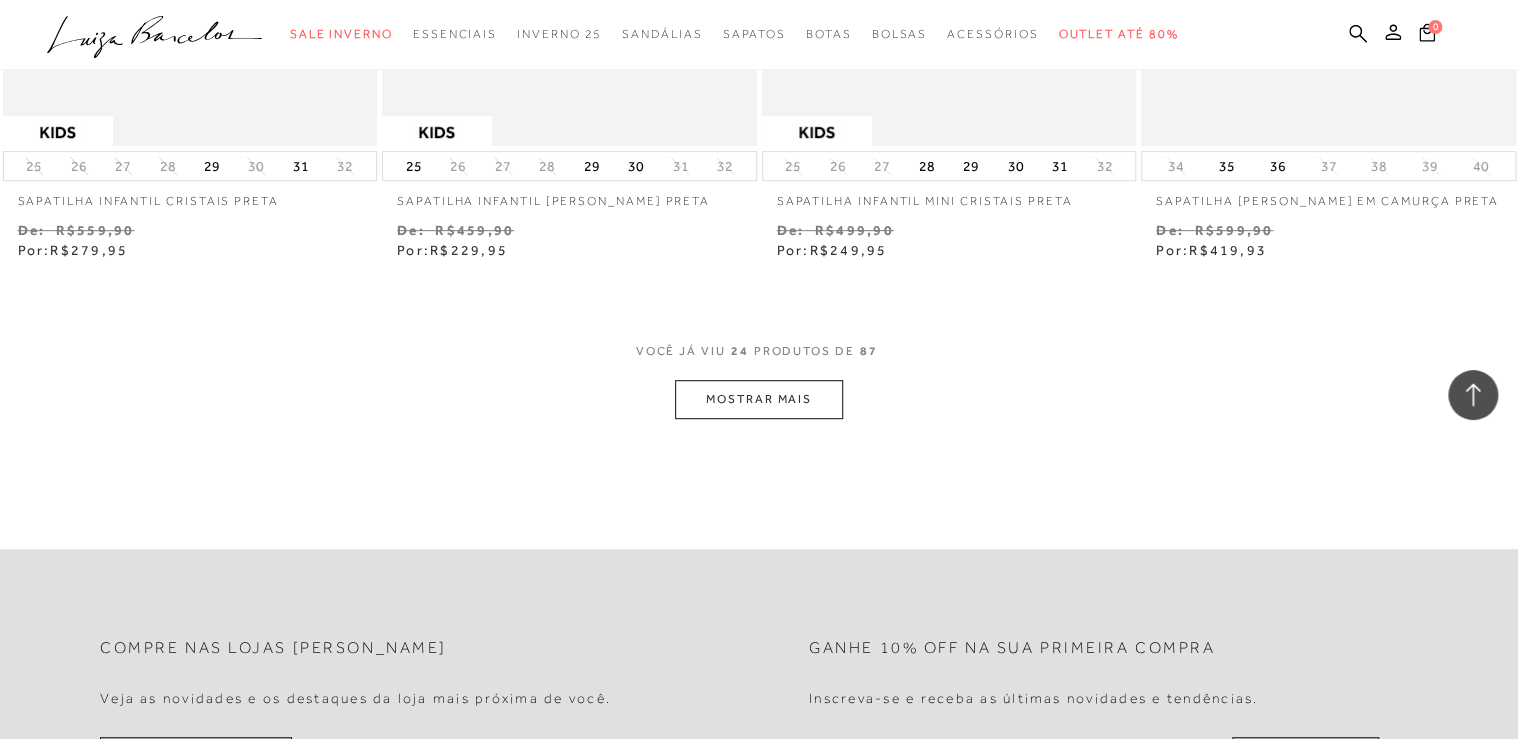 click on "MOSTRAR MAIS" at bounding box center (759, 399) 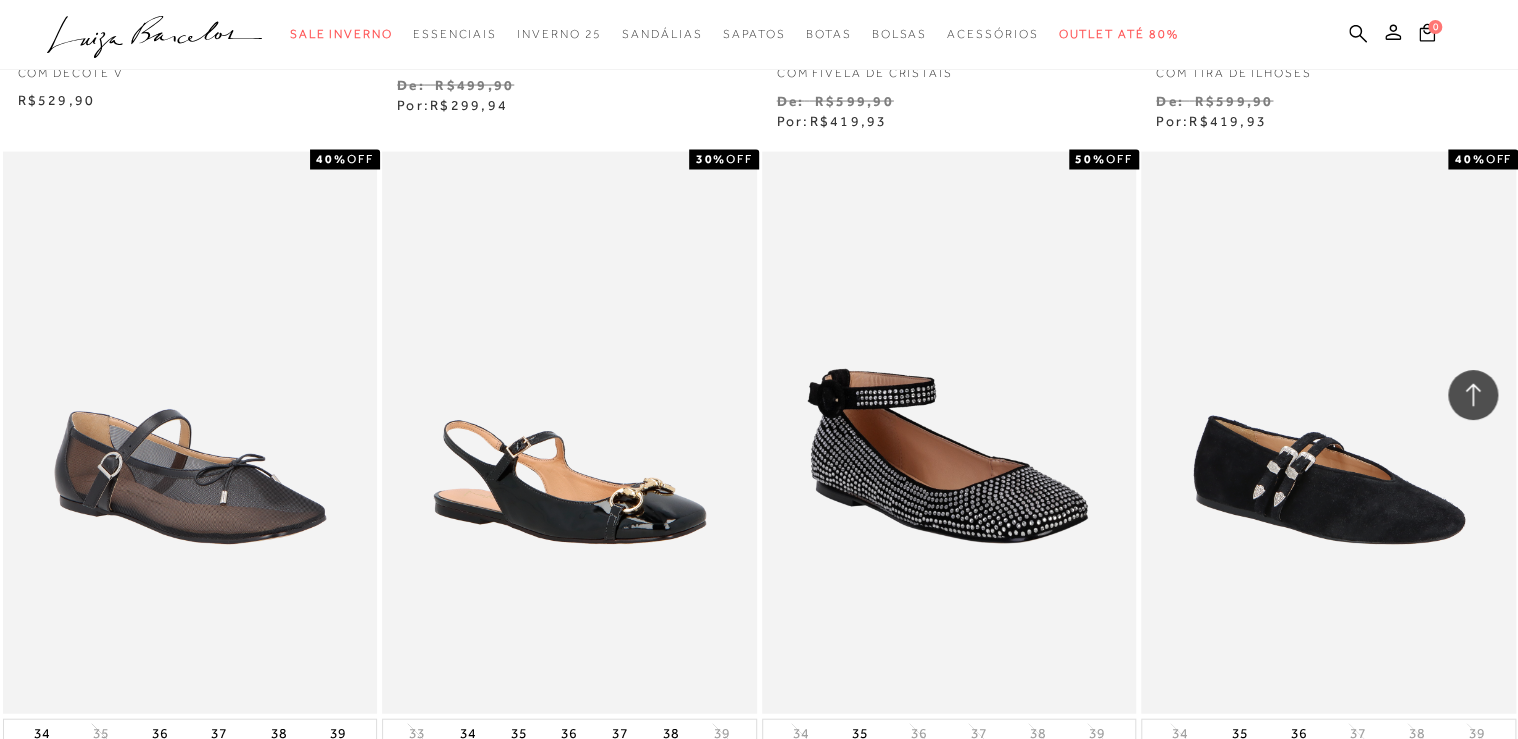scroll, scrollTop: 5760, scrollLeft: 0, axis: vertical 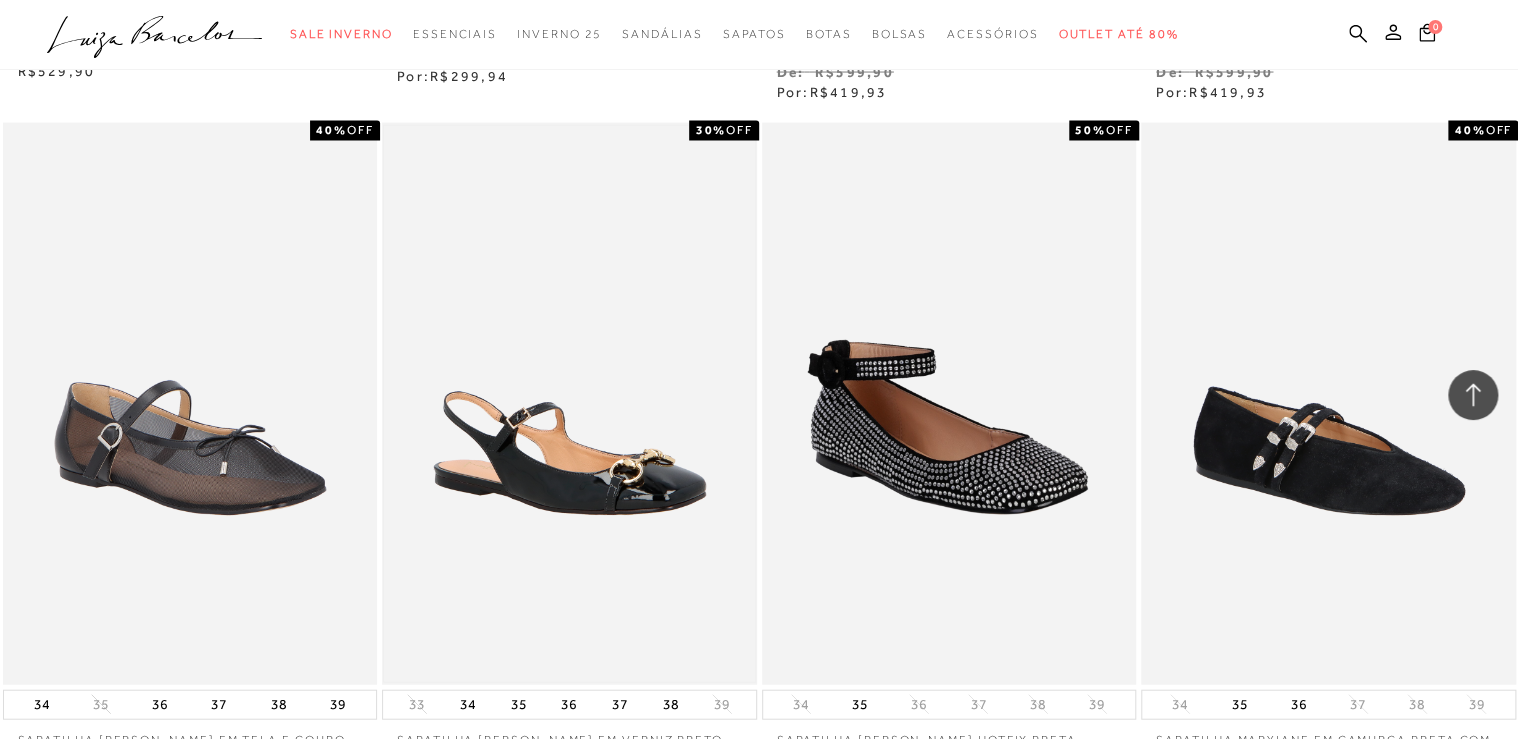 click at bounding box center (569, 404) 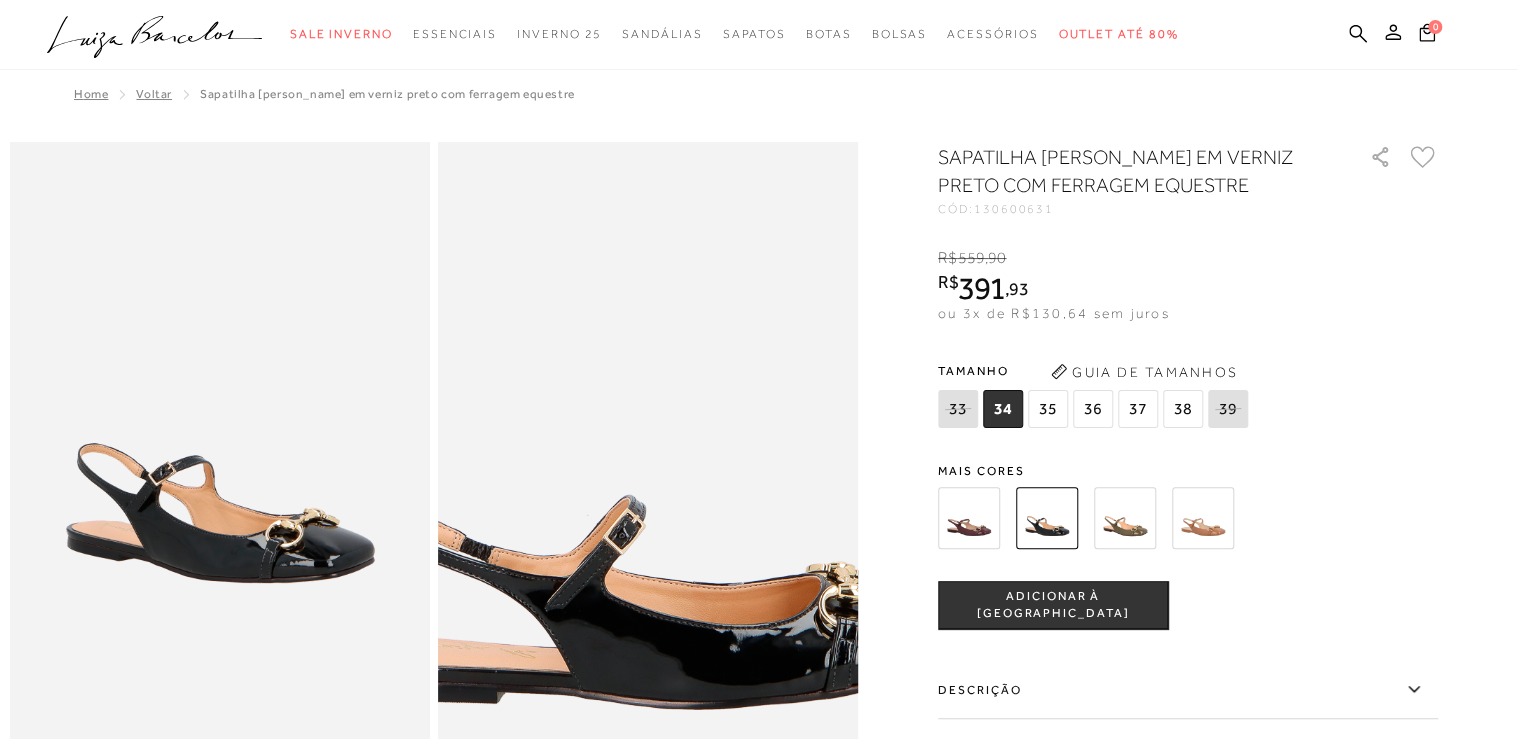 scroll, scrollTop: 0, scrollLeft: 0, axis: both 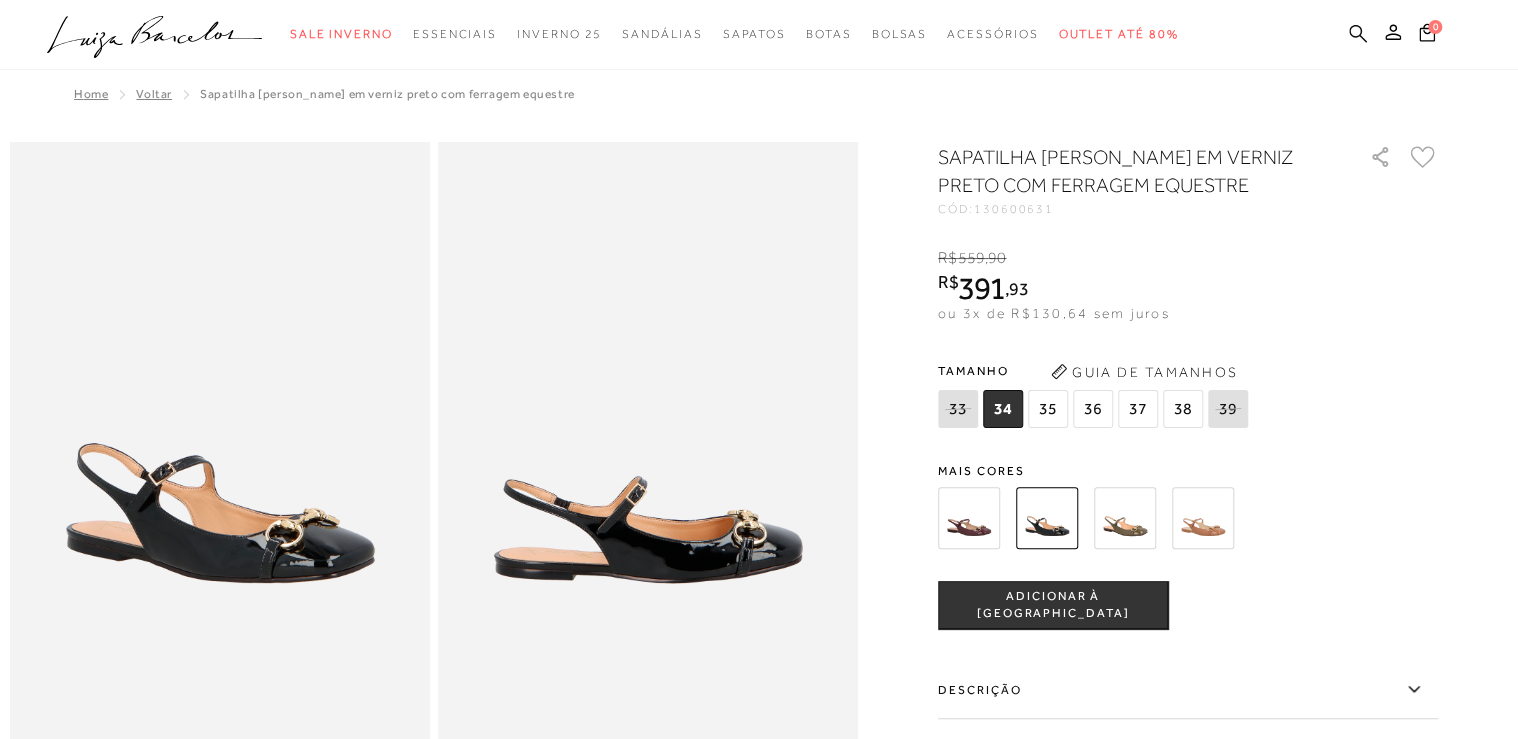 click 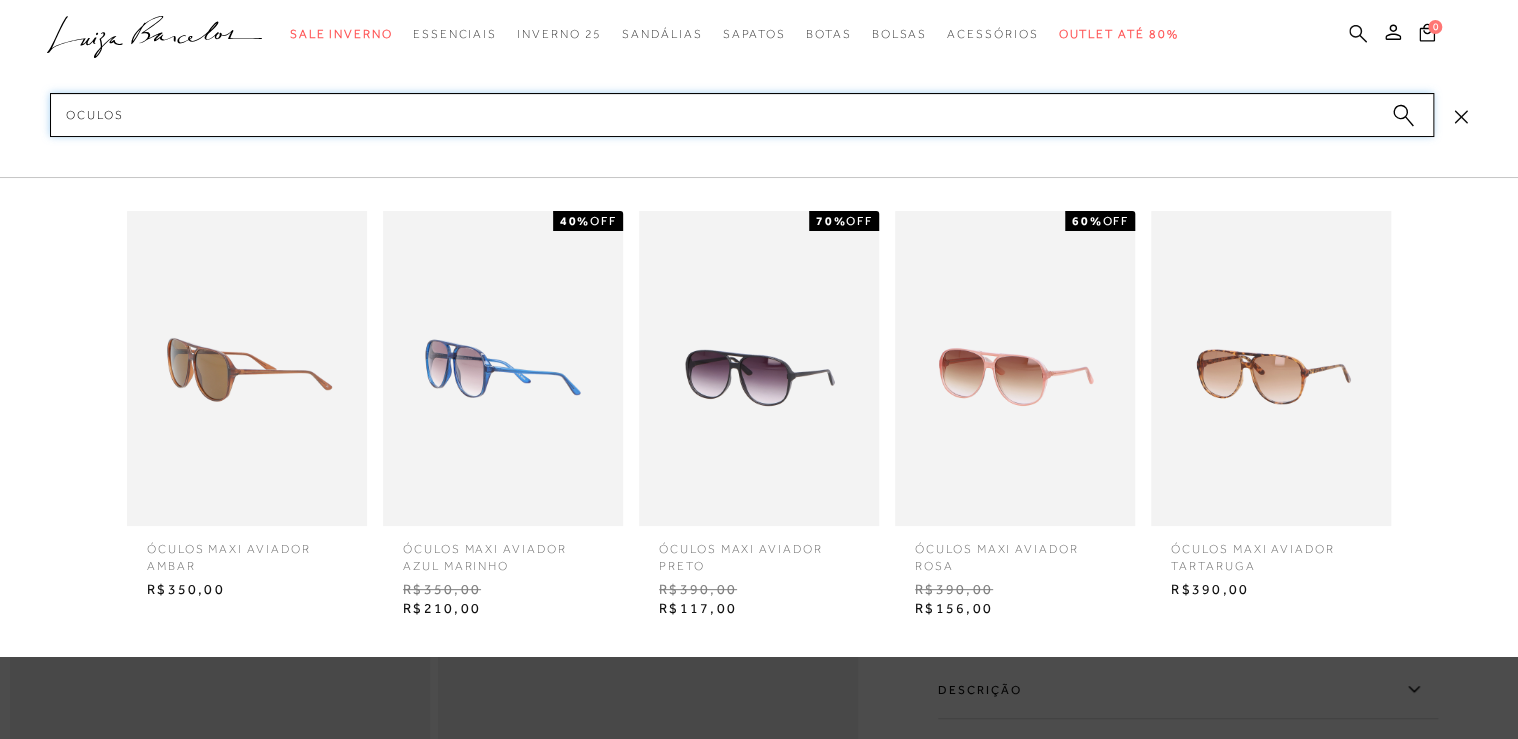 type on "OCULOS" 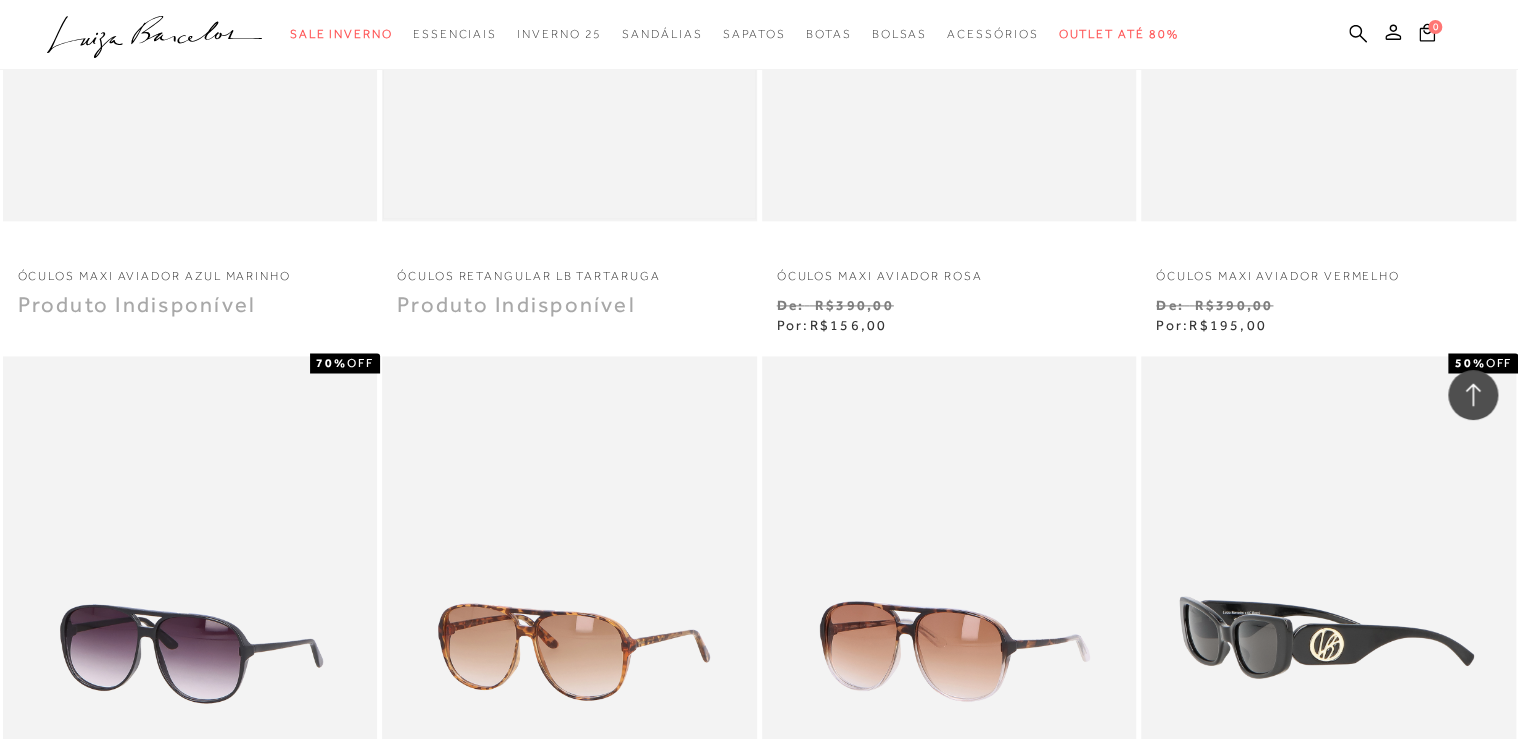 scroll, scrollTop: 1200, scrollLeft: 0, axis: vertical 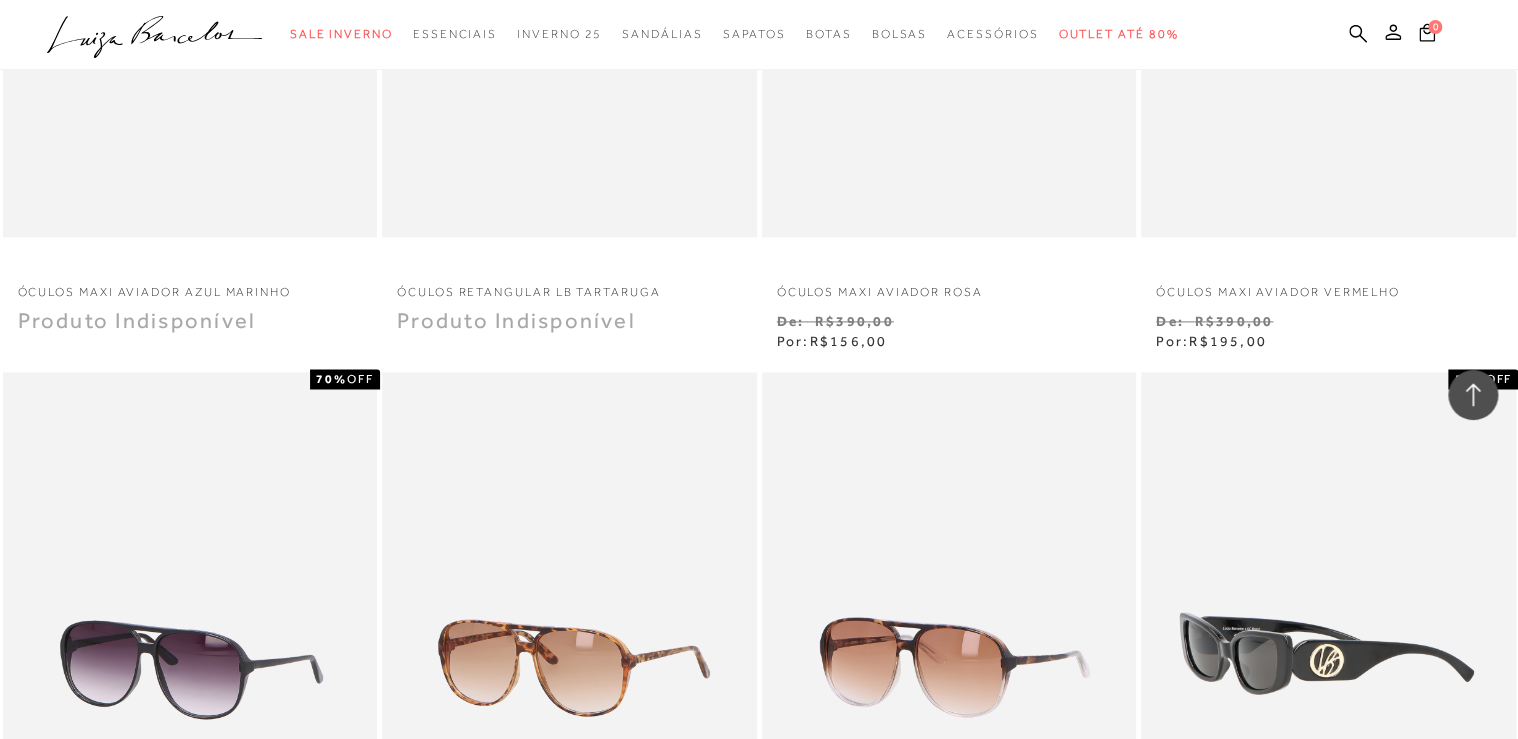 click on "50%
OFF
Óculos retangular LB tartaruga
N" at bounding box center [570, 4] 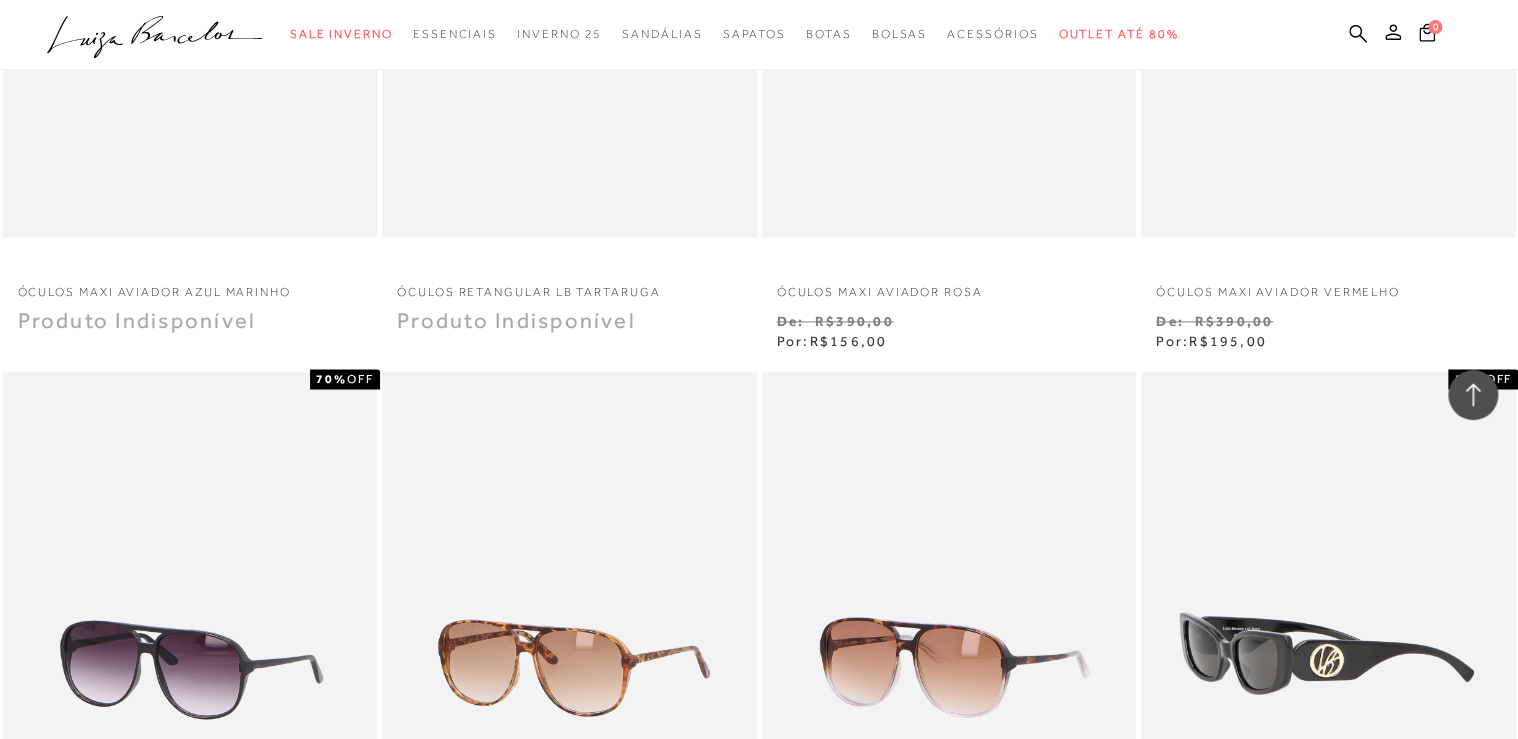 click at bounding box center (569, -43) 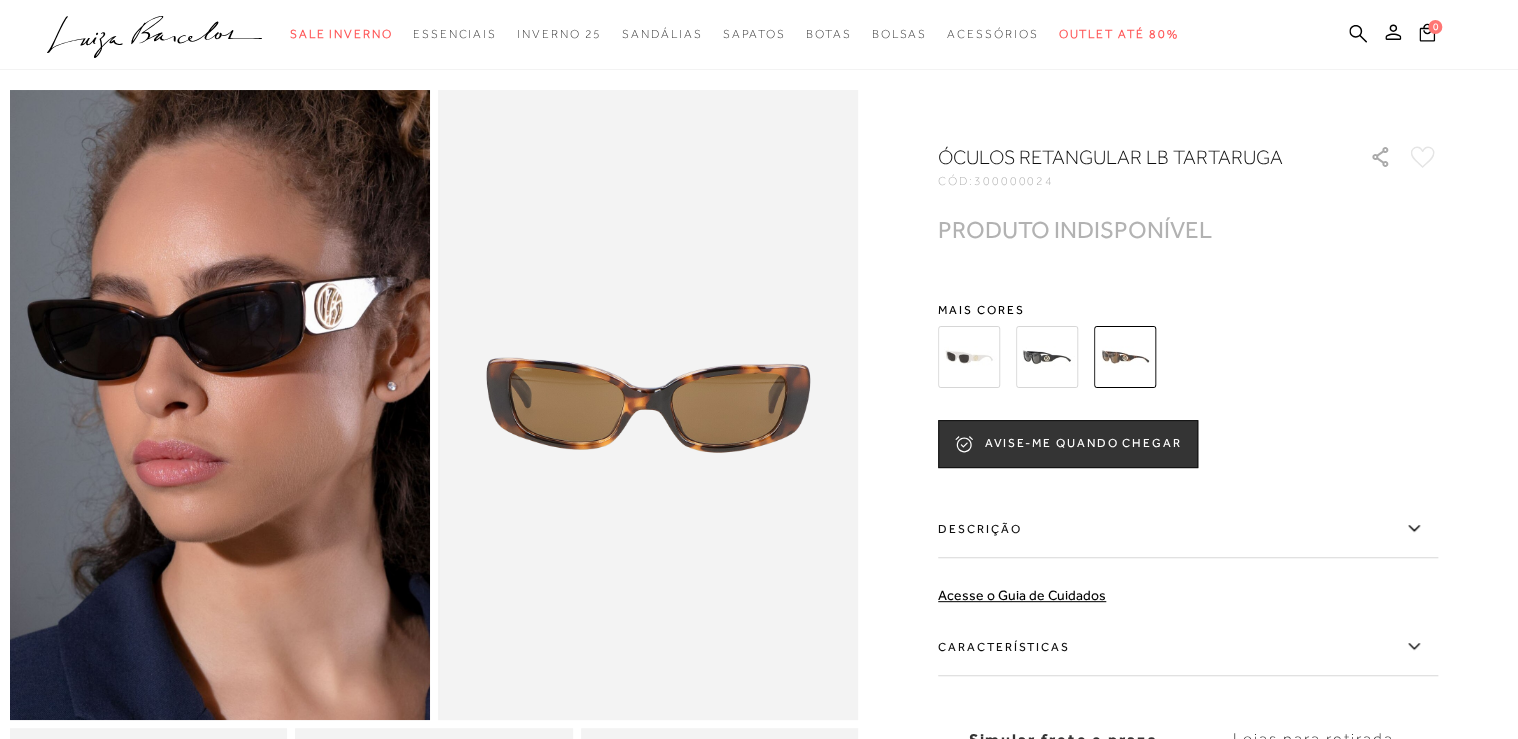 scroll, scrollTop: 80, scrollLeft: 0, axis: vertical 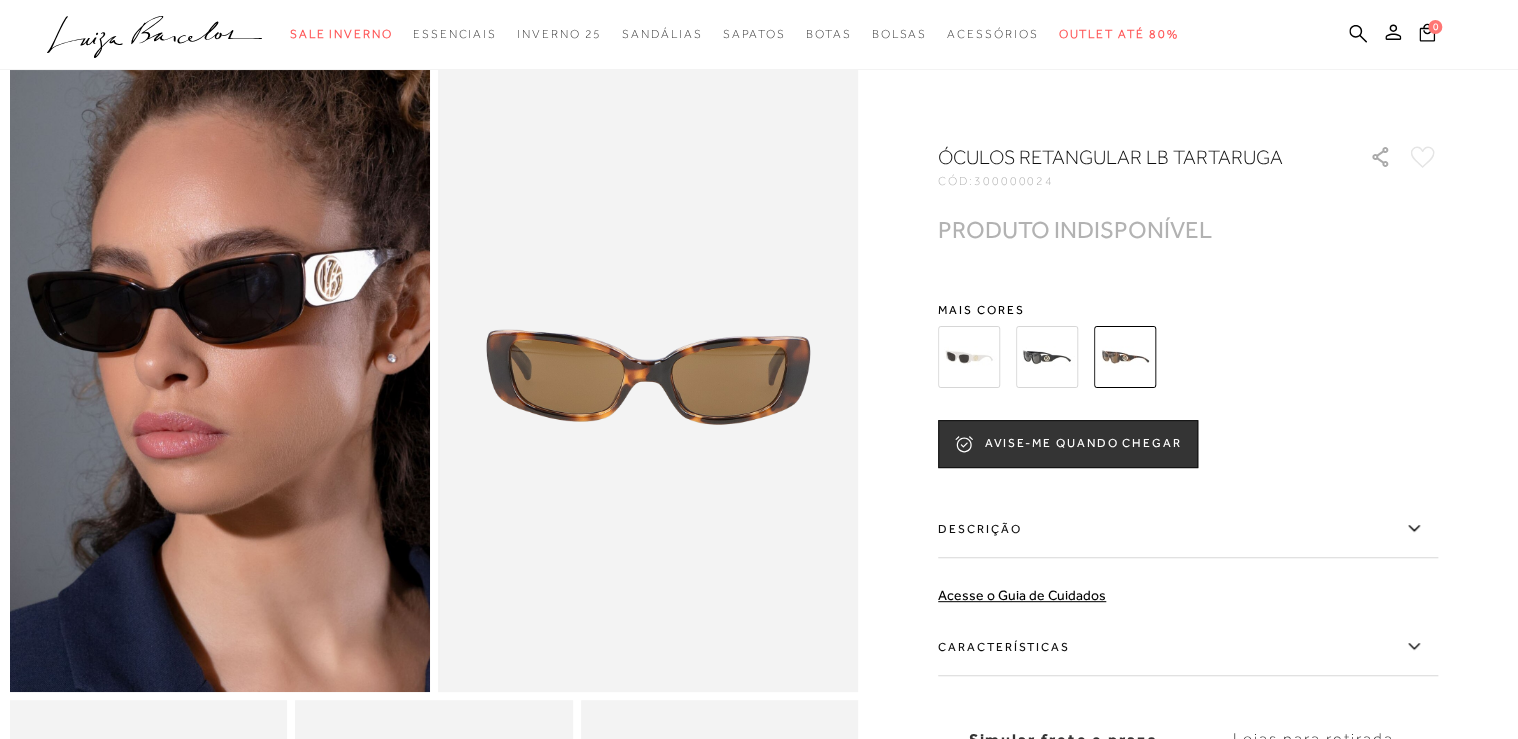 click at bounding box center (969, 357) 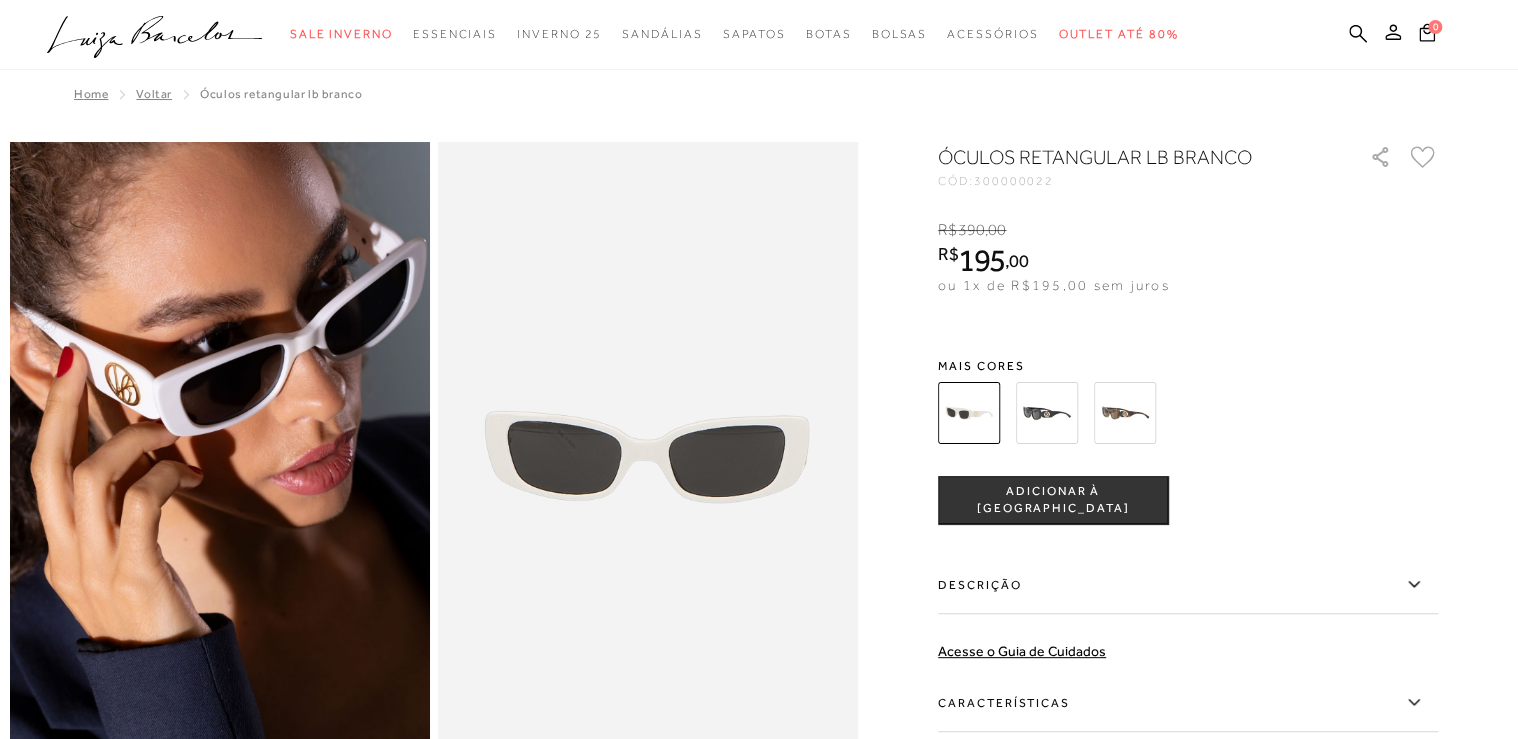 scroll, scrollTop: 0, scrollLeft: 0, axis: both 